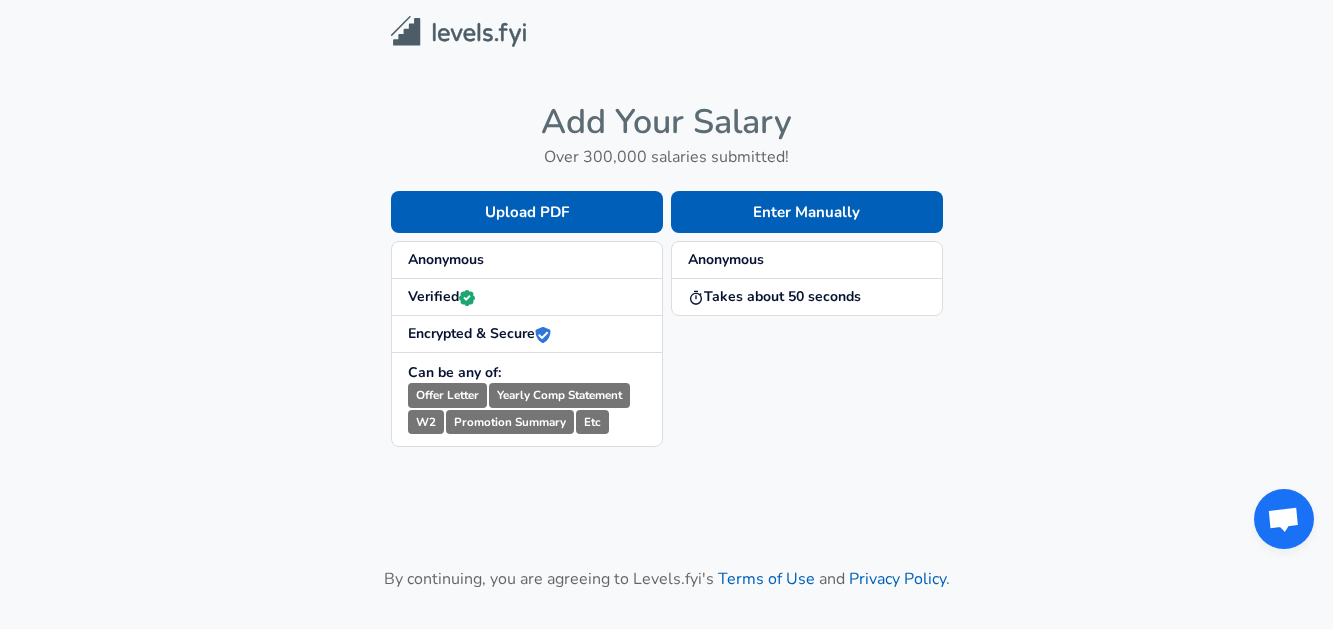 scroll, scrollTop: 0, scrollLeft: 0, axis: both 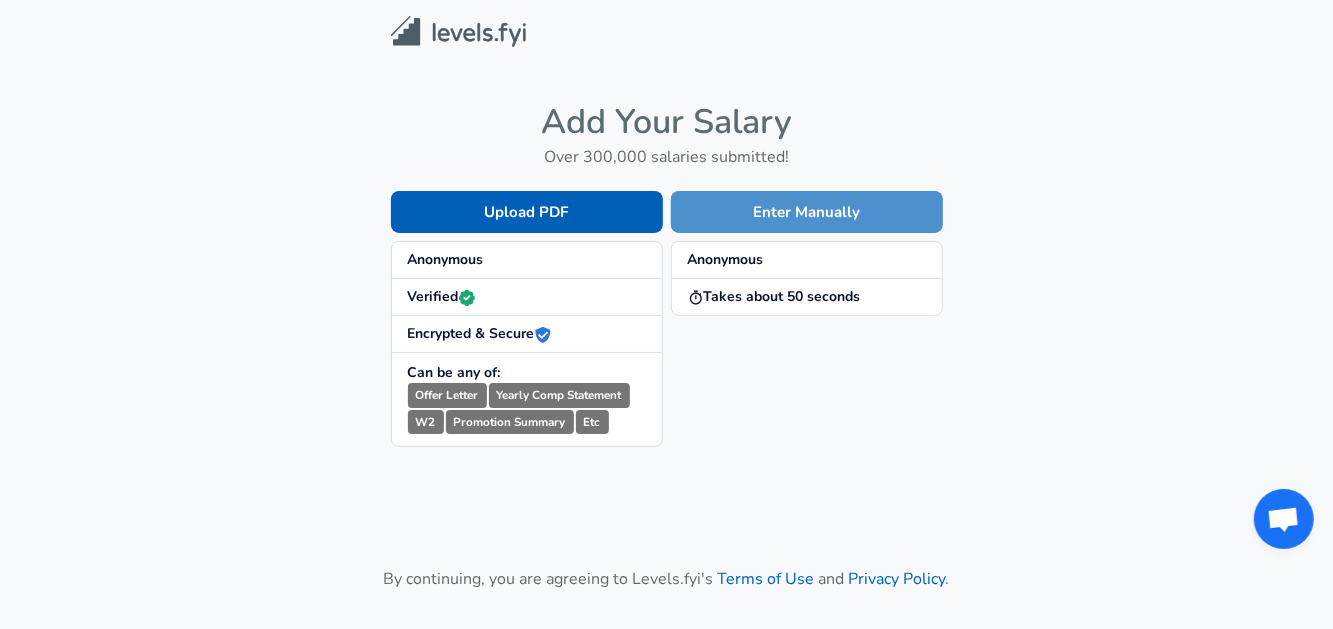 click on "Enter Manually" at bounding box center [807, 212] 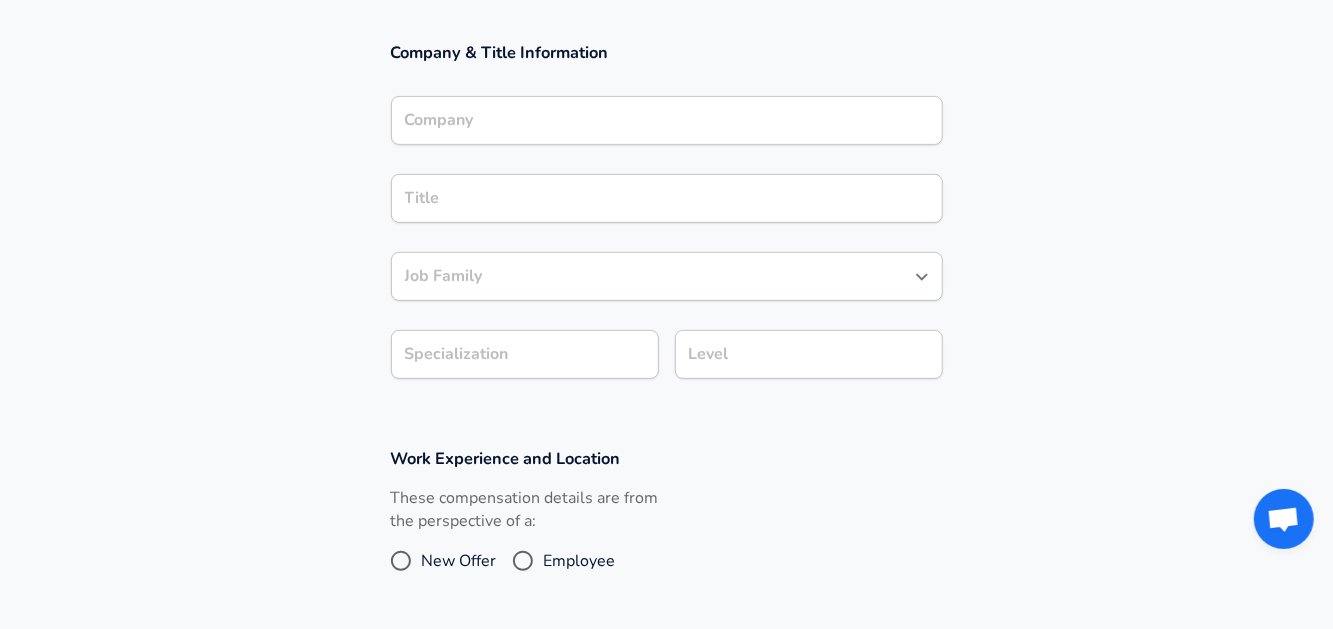 scroll, scrollTop: 350, scrollLeft: 0, axis: vertical 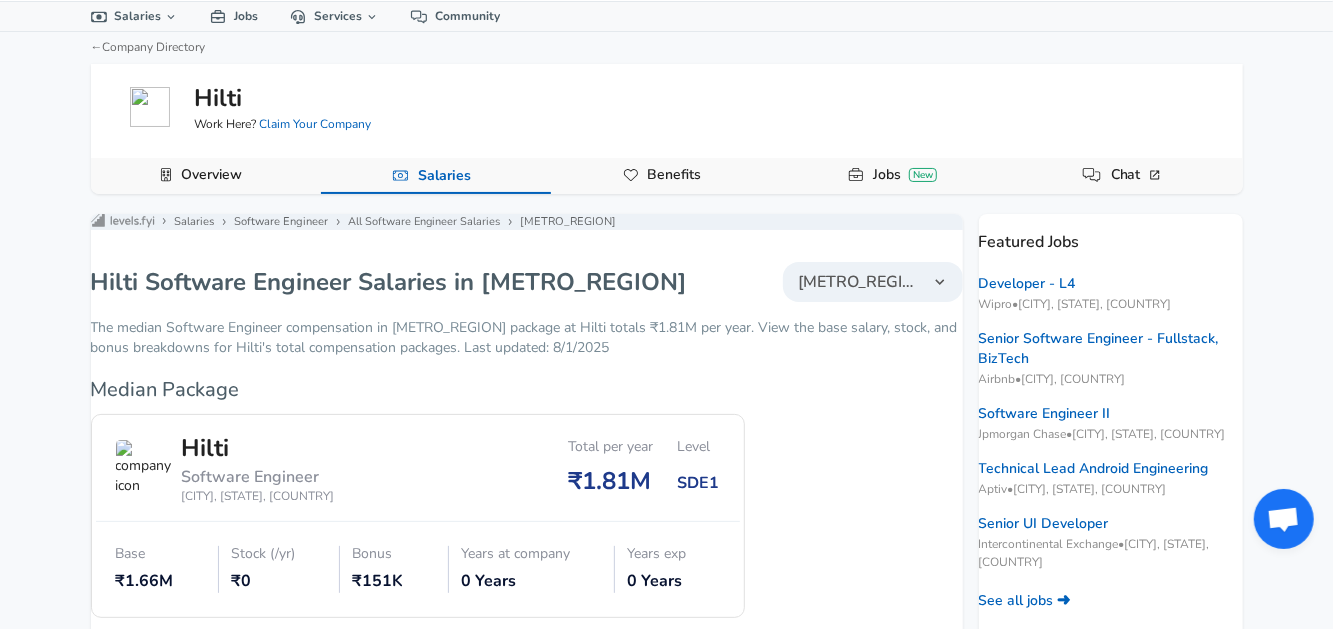 drag, startPoint x: 827, startPoint y: 287, endPoint x: 827, endPoint y: 298, distance: 11 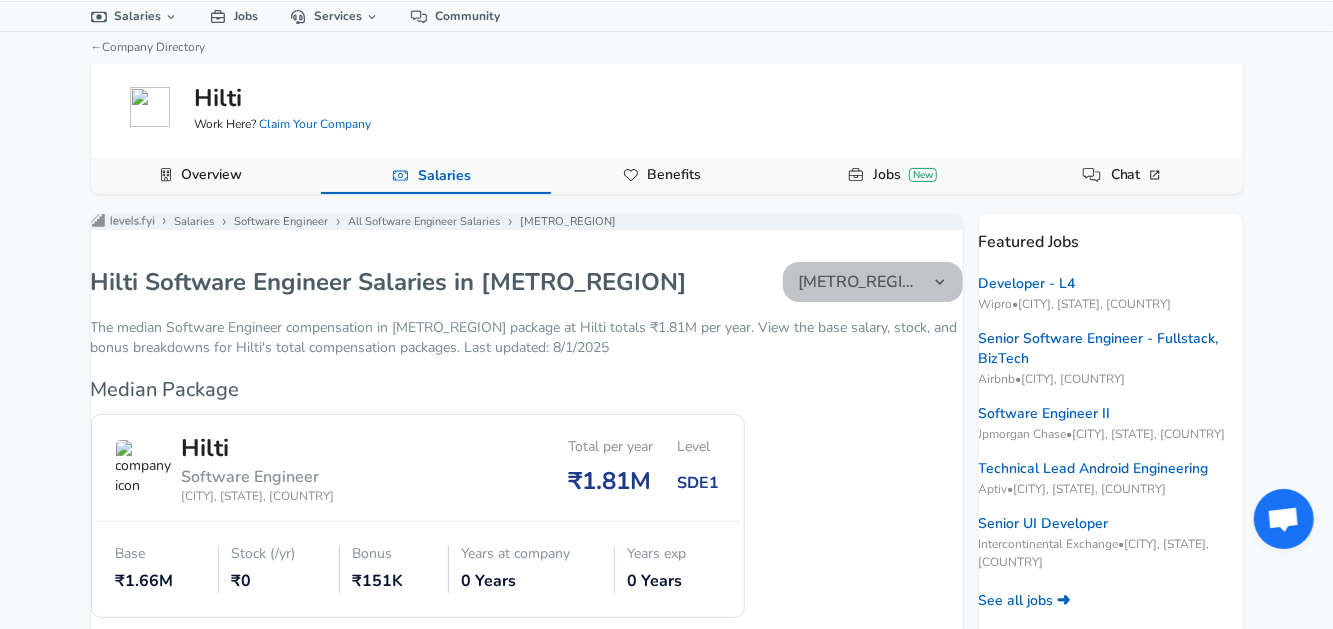 click on "[METRO_REGION]" at bounding box center [861, 282] 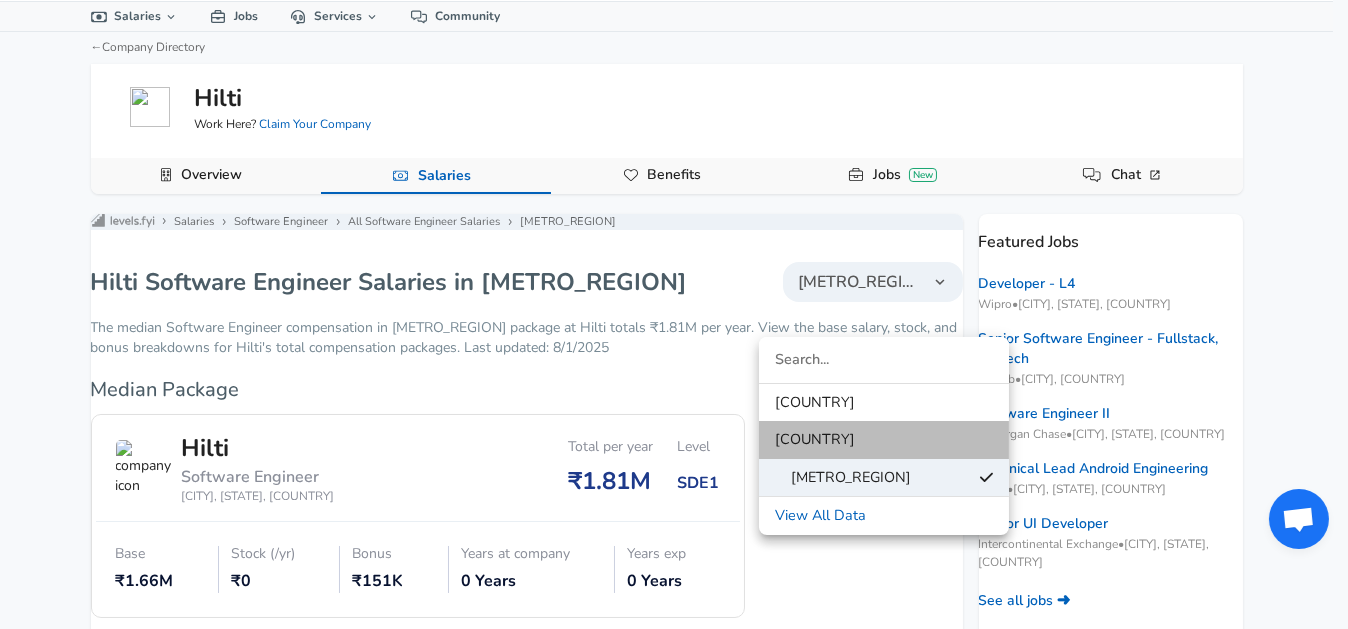 click on "[COUNTRY]" at bounding box center (815, 440) 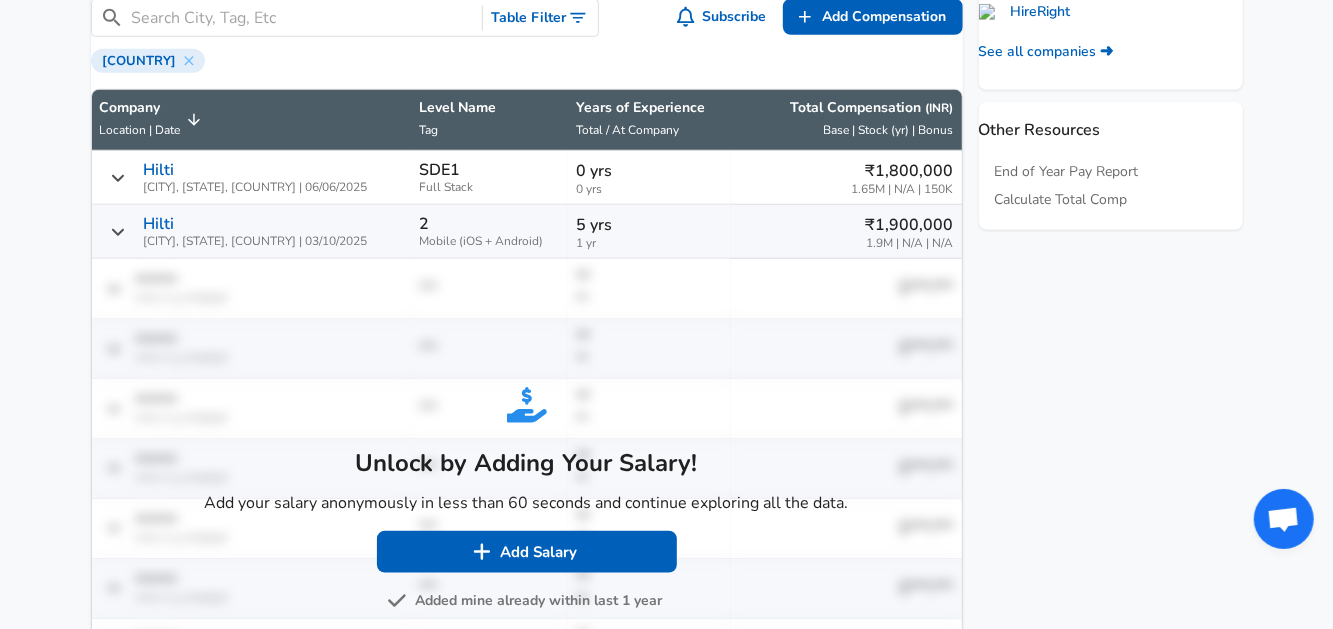 scroll, scrollTop: 956, scrollLeft: 0, axis: vertical 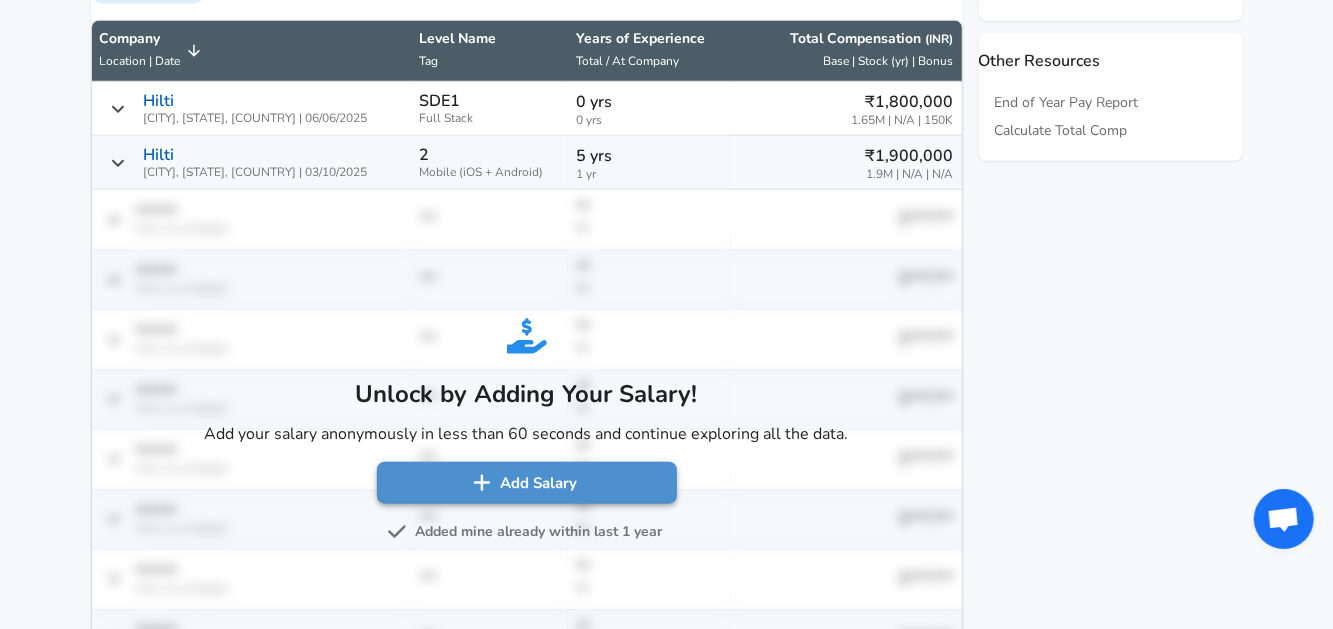 click on "Add Salary" at bounding box center [527, 483] 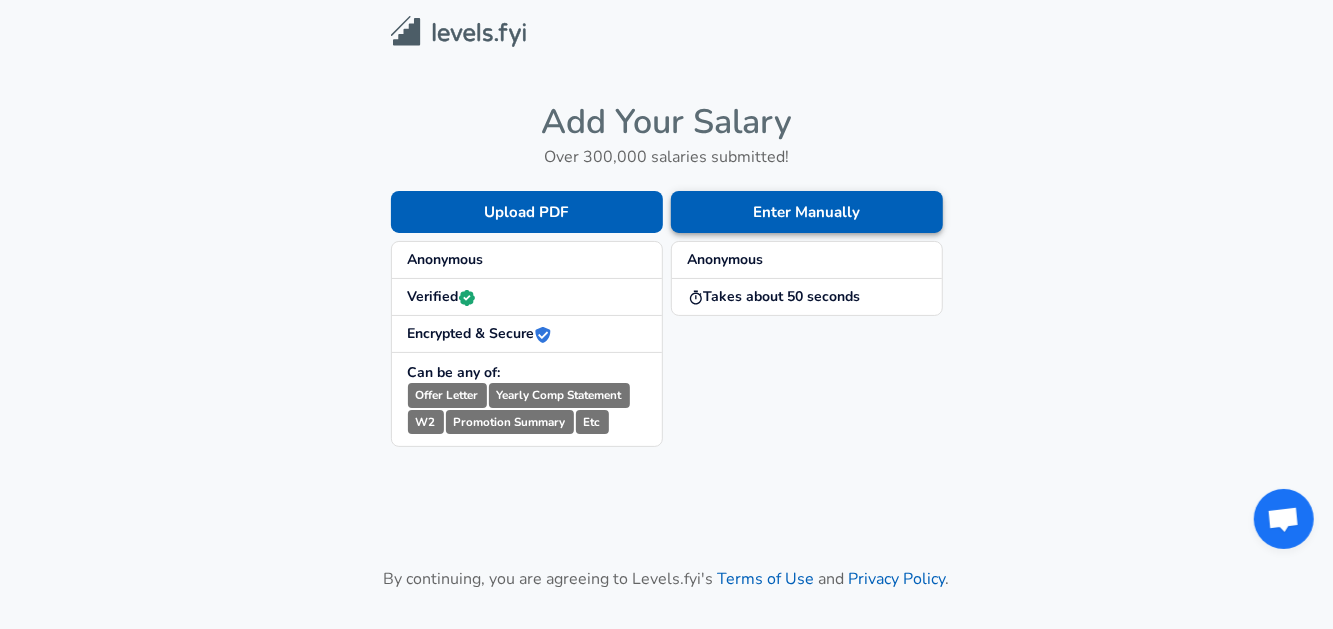 click on "Enter Manually Anonymous Takes about 50 seconds" at bounding box center (803, 303) 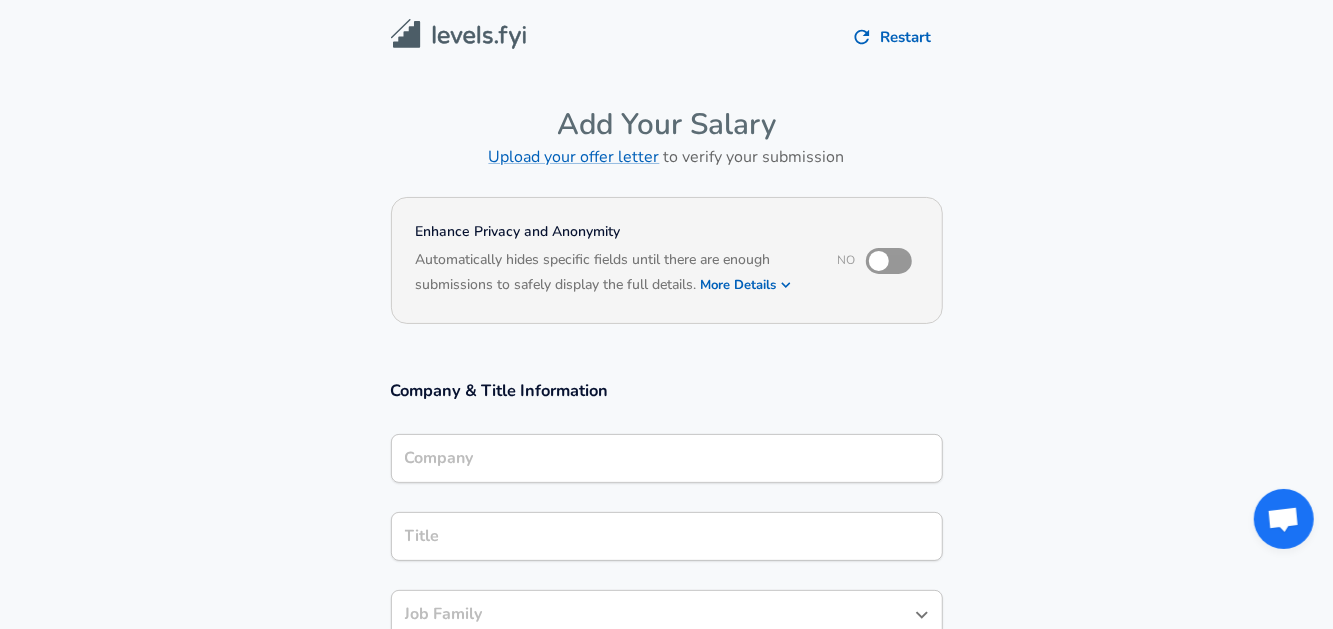 scroll, scrollTop: 20, scrollLeft: 0, axis: vertical 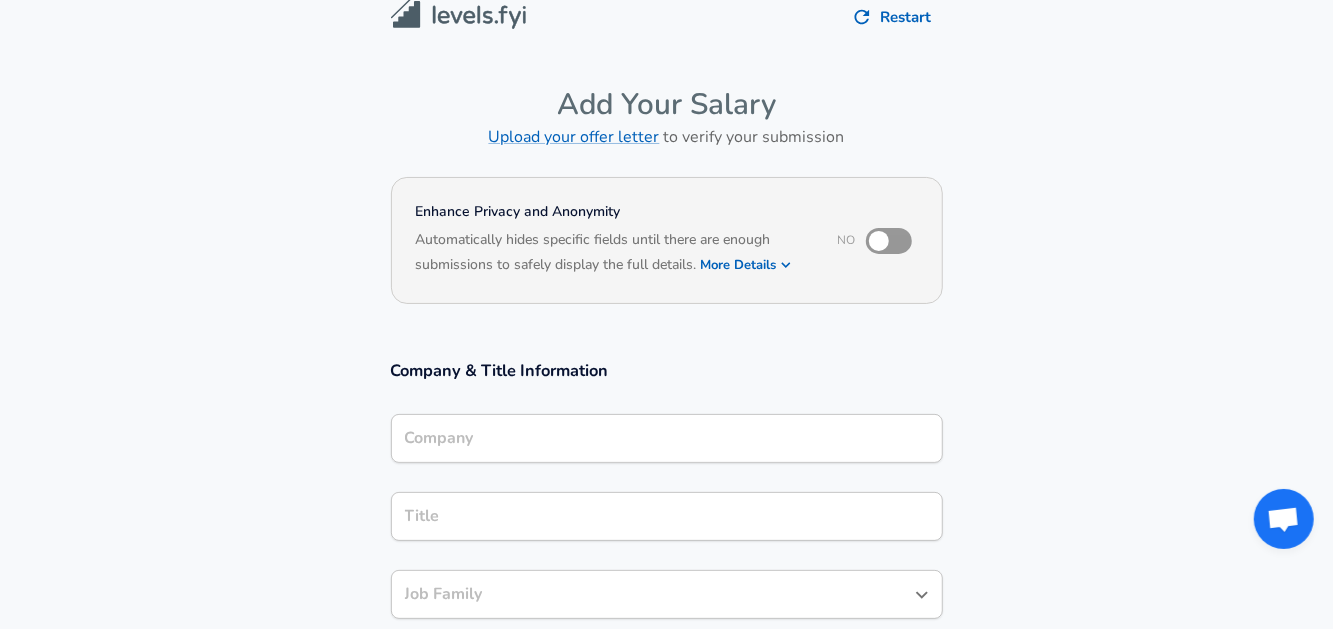 click on "Company" at bounding box center (667, 438) 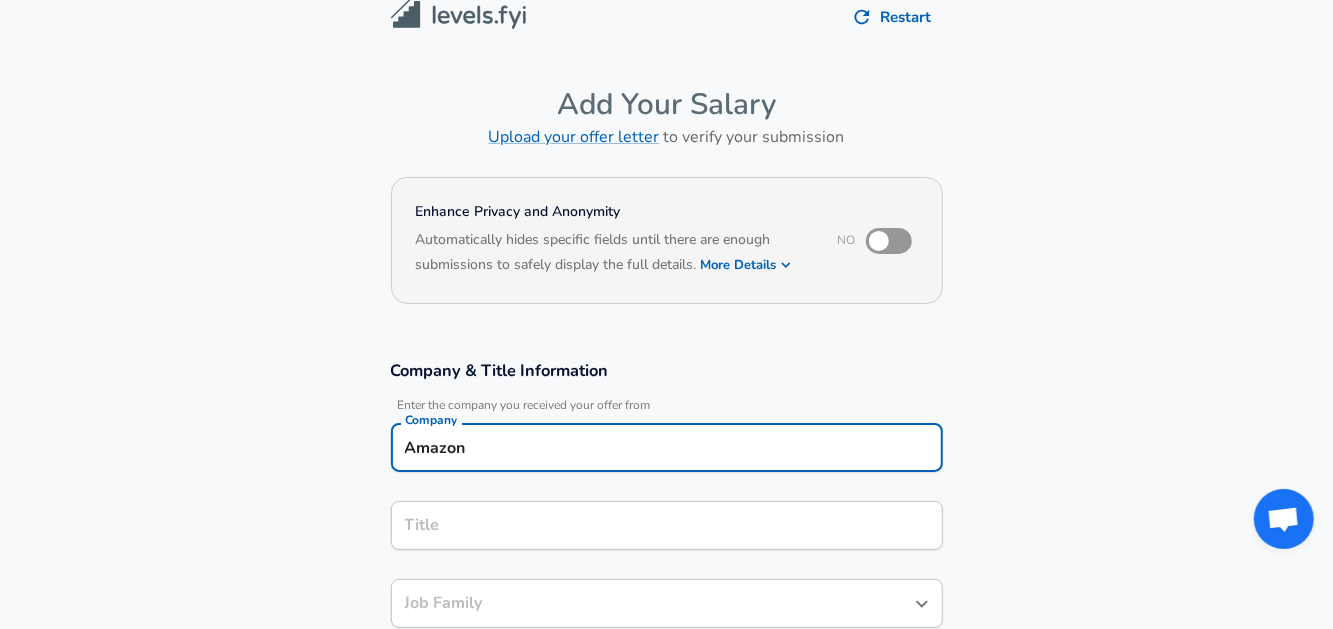 type on "Amazon" 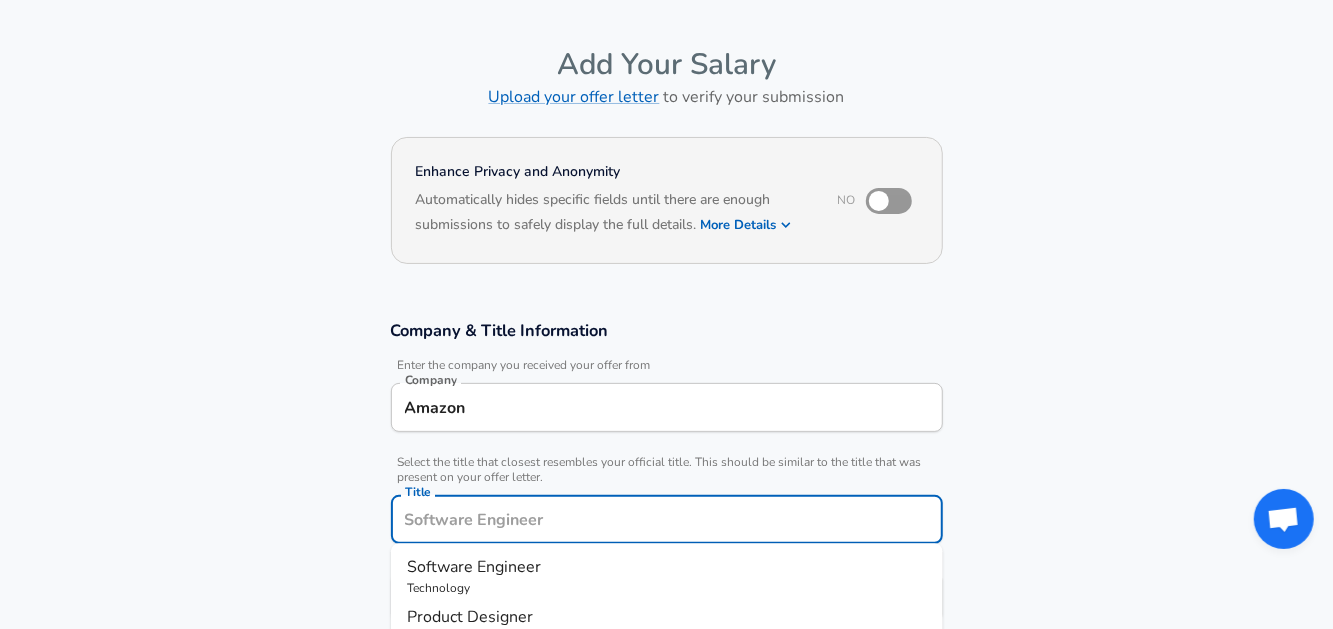 click on "Title" at bounding box center (667, 519) 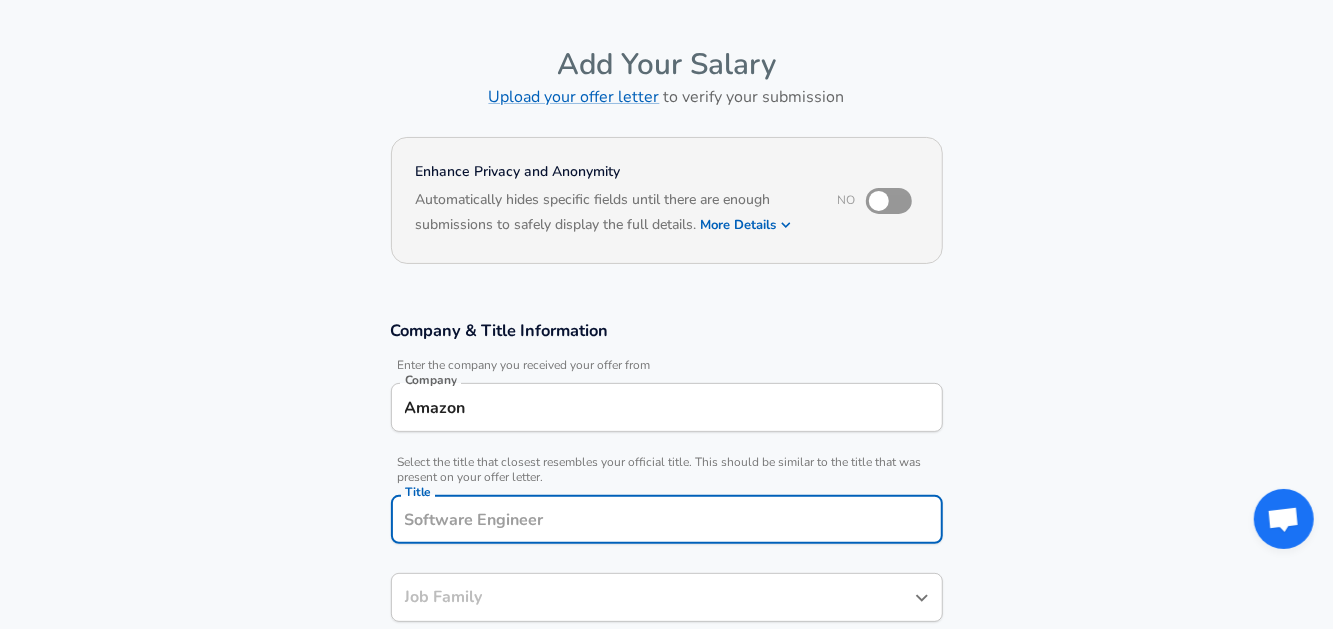 click on "Title" at bounding box center [667, 519] 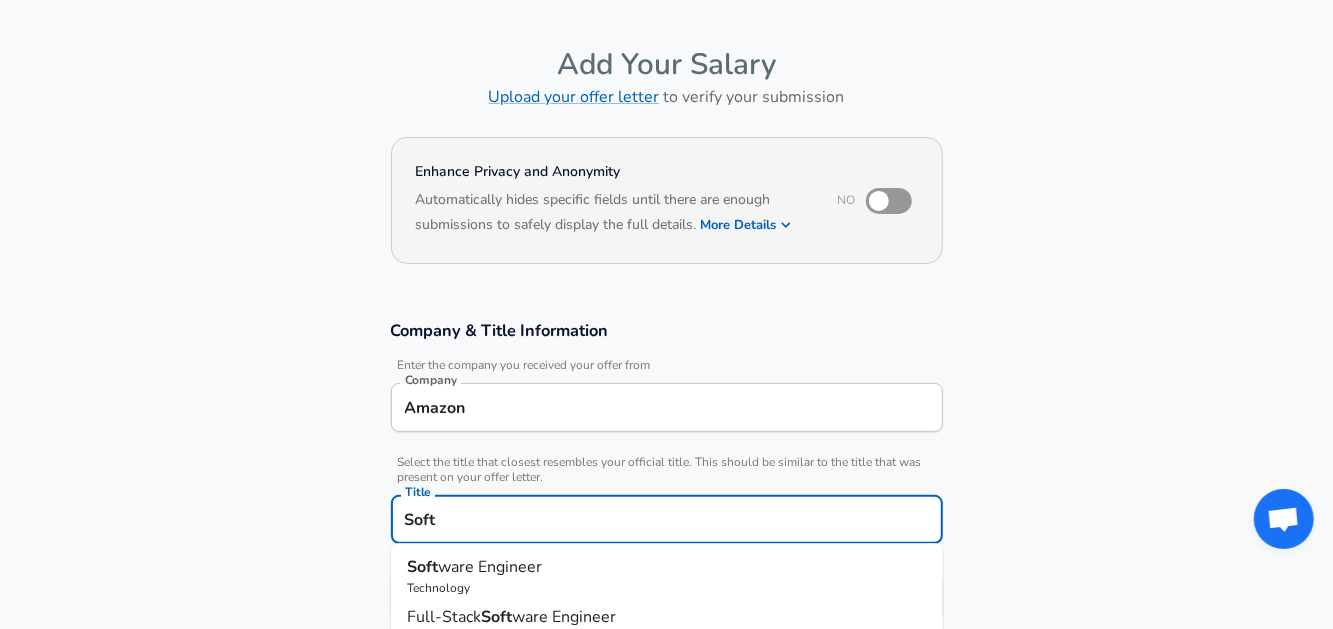 click on "Soft" at bounding box center [667, 519] 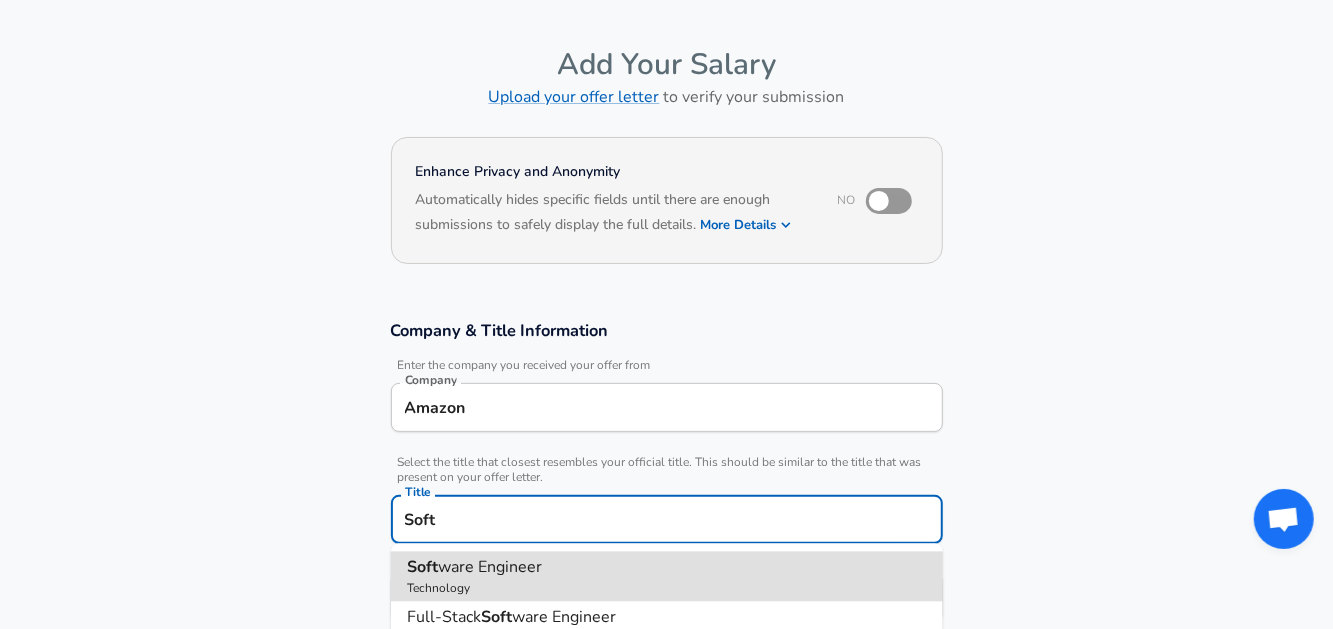 type on "Software Engineer" 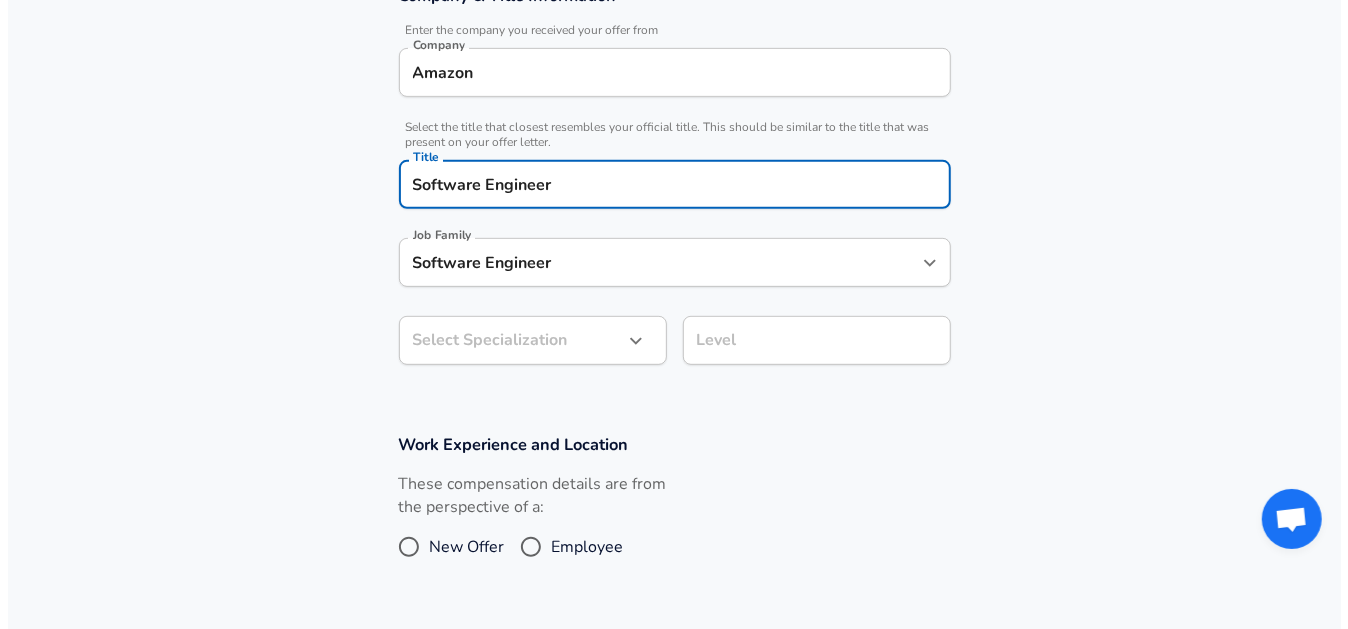 scroll, scrollTop: 456, scrollLeft: 0, axis: vertical 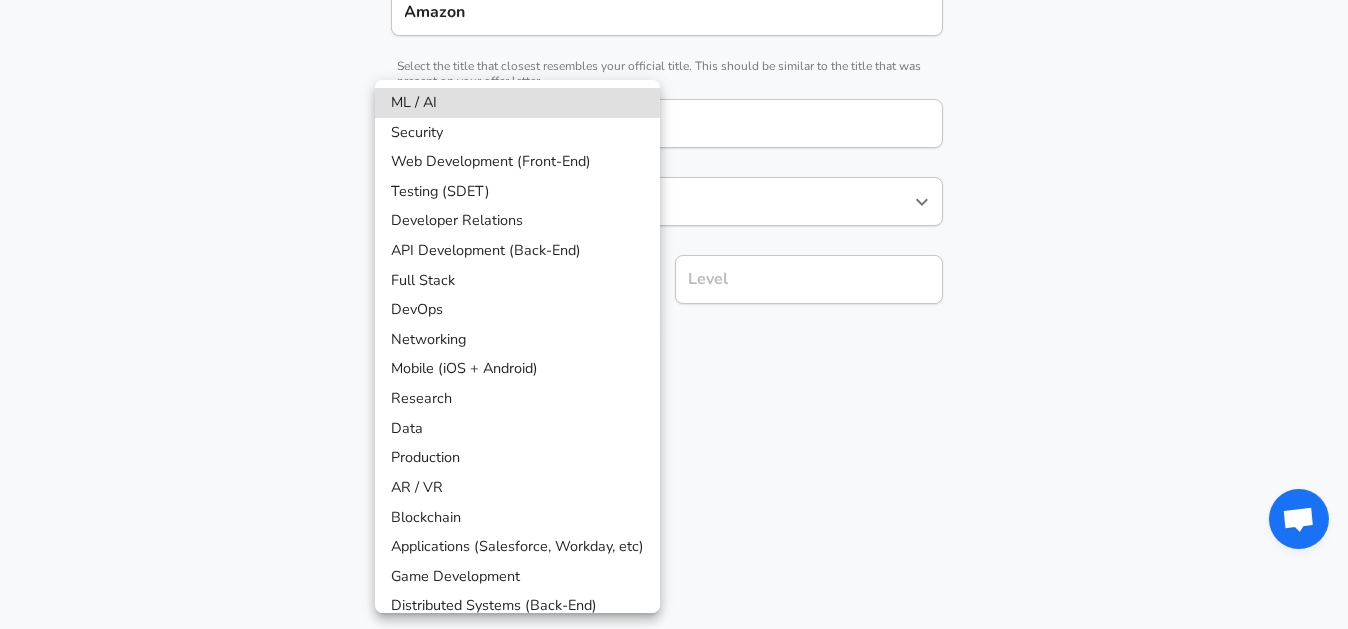 click on "Restart Add Your Salary Upload your offer letter   to verify your submission Enhance Privacy and Anonymity No Automatically hides specific fields until there are enough submissions to safely display the full details.   More Details Based on your submission and the data points that we have already collected, we will automatically hide and anonymize specific fields if there aren't enough data points to remain sufficiently anonymous. Company & Title Information   Enter the company you received your offer from Company Amazon Company   Select the title that closest resembles your official title. This should be similar to the title that was present on your offer letter. Title Software Engineer Title Job Family Software Engineer Job Family   Select a Specialization that best fits your role. If you can't find one, select 'Other' to enter a custom specialization Select Specialization ​ Select Specialization Level Level Work Experience and Location These compensation details are from the perspective of a: New Offer" at bounding box center [674, -142] 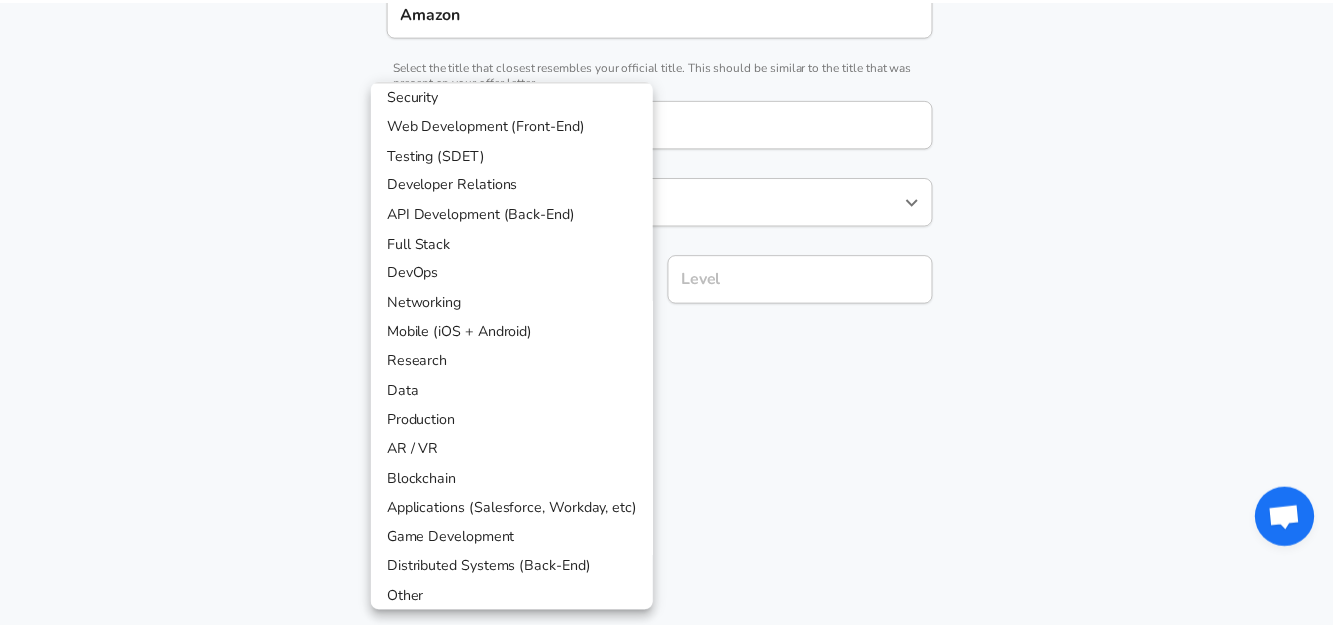 scroll, scrollTop: 44, scrollLeft: 0, axis: vertical 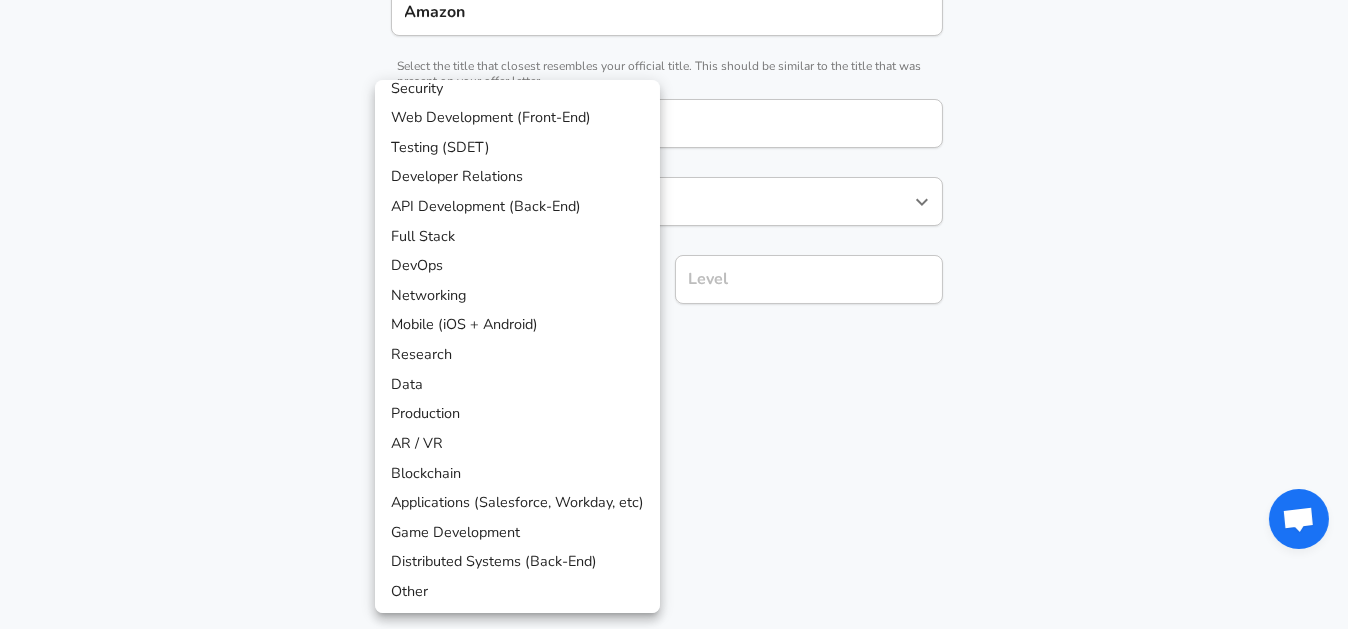 type 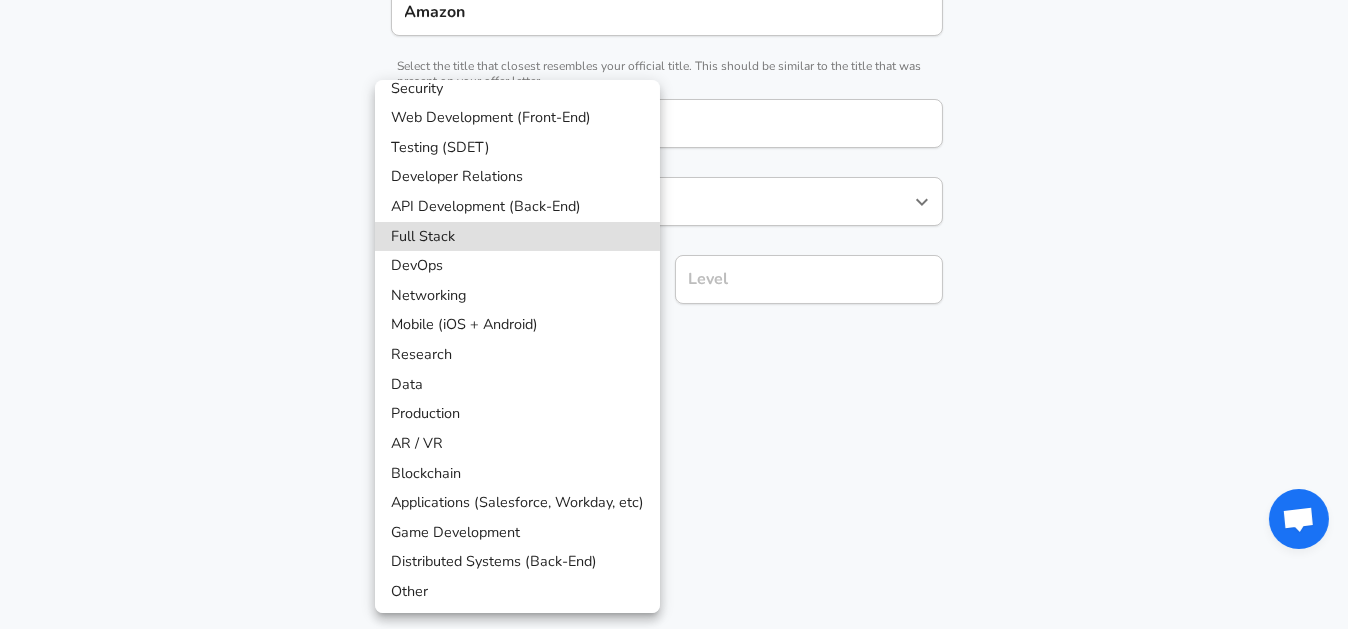 type 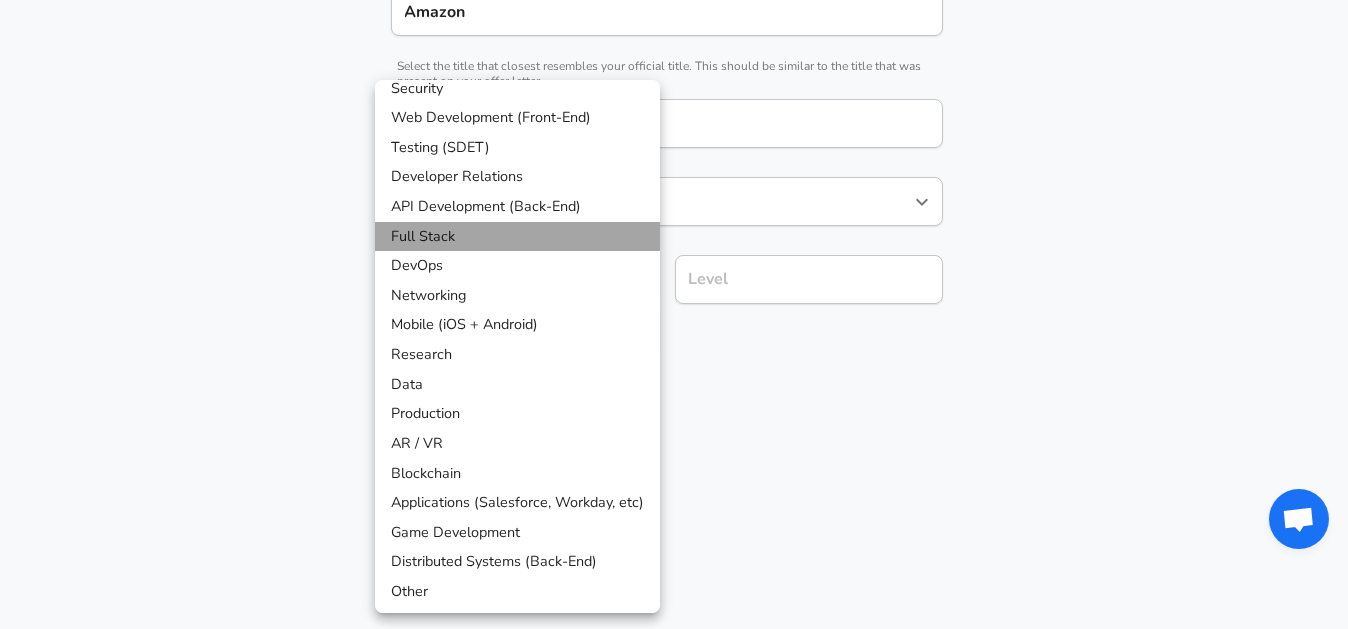 click on "Full Stack" at bounding box center (517, 237) 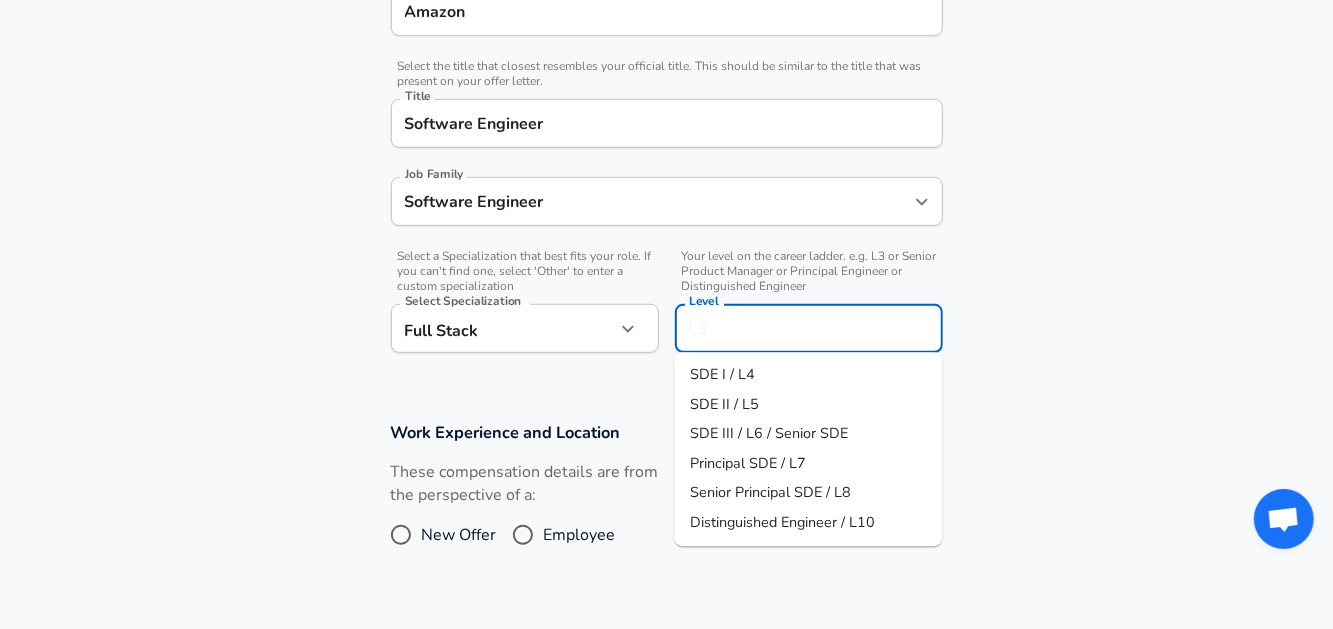 scroll, scrollTop: 496, scrollLeft: 0, axis: vertical 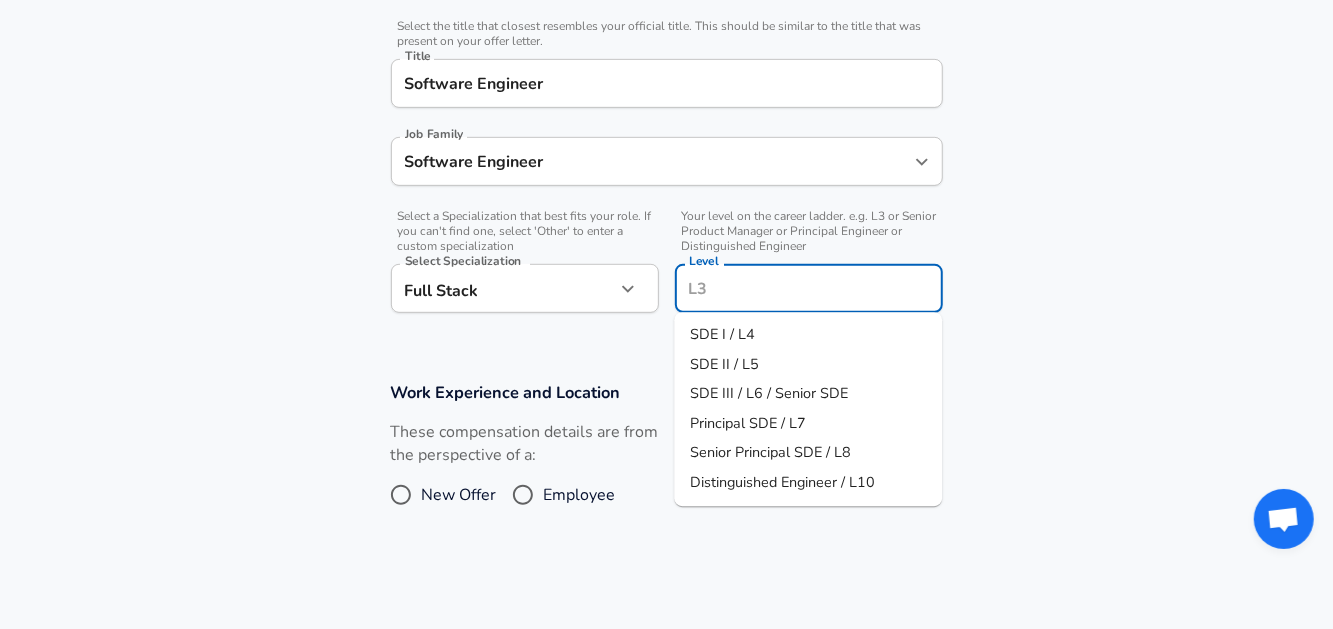 click on "Level" at bounding box center (809, 288) 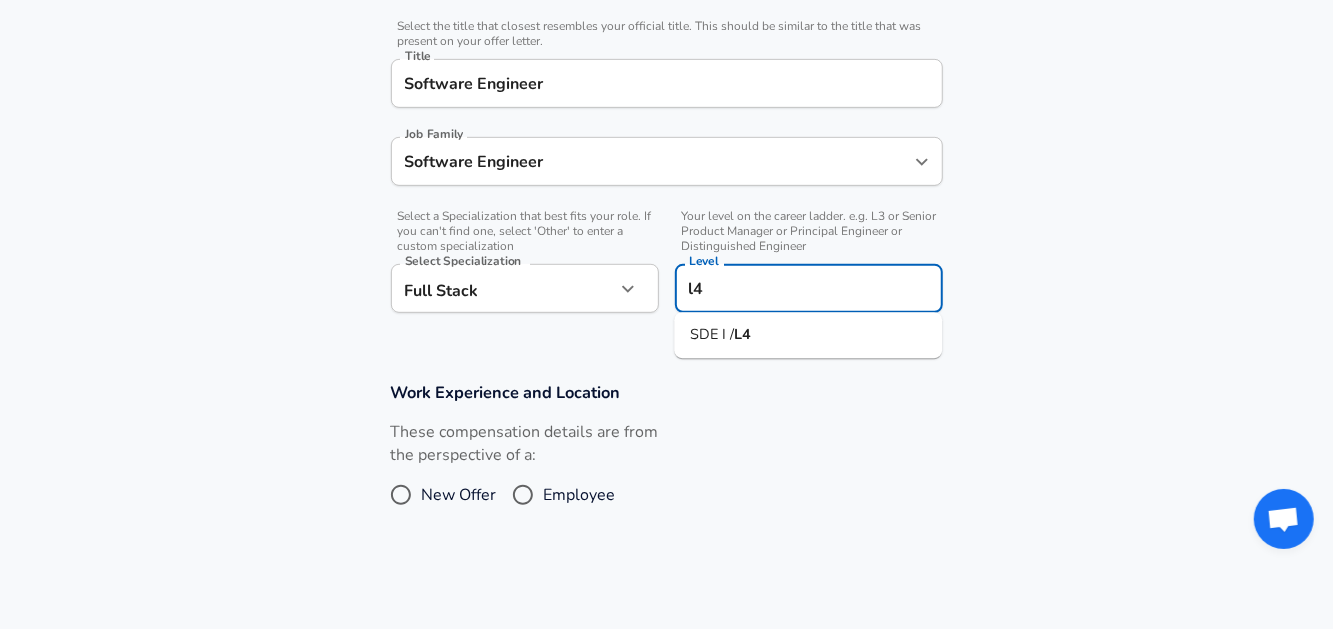 type on "l4" 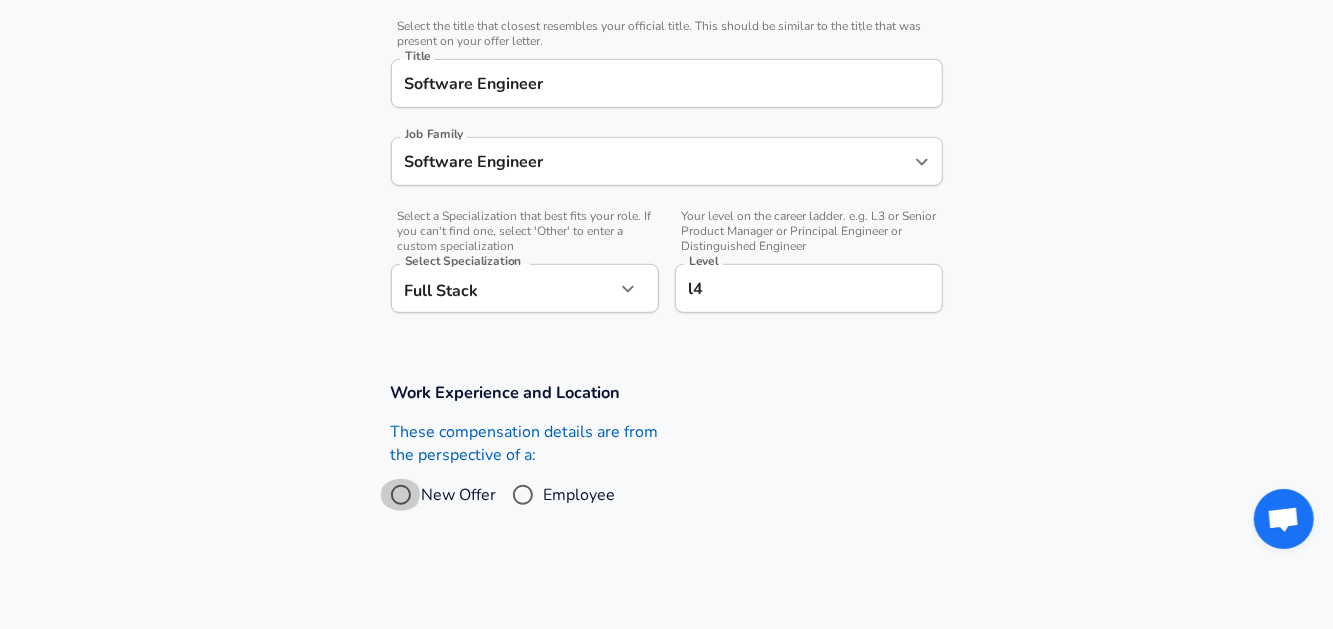 click on "New Offer" at bounding box center (401, 495) 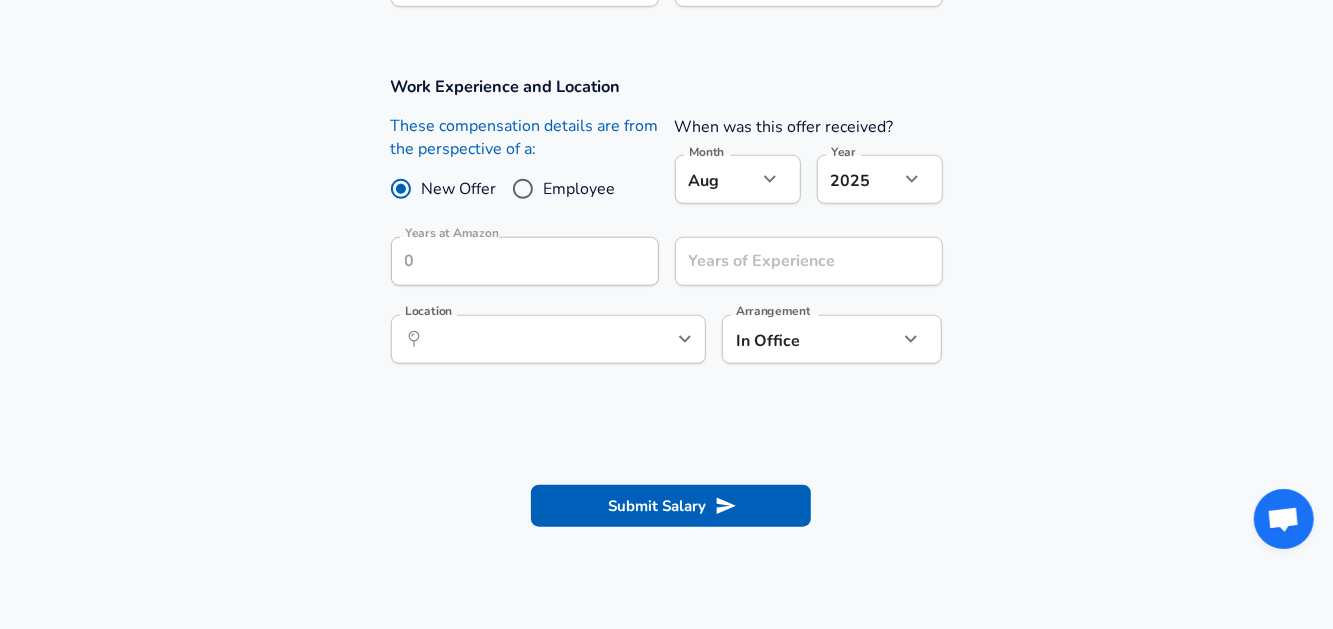 scroll, scrollTop: 807, scrollLeft: 0, axis: vertical 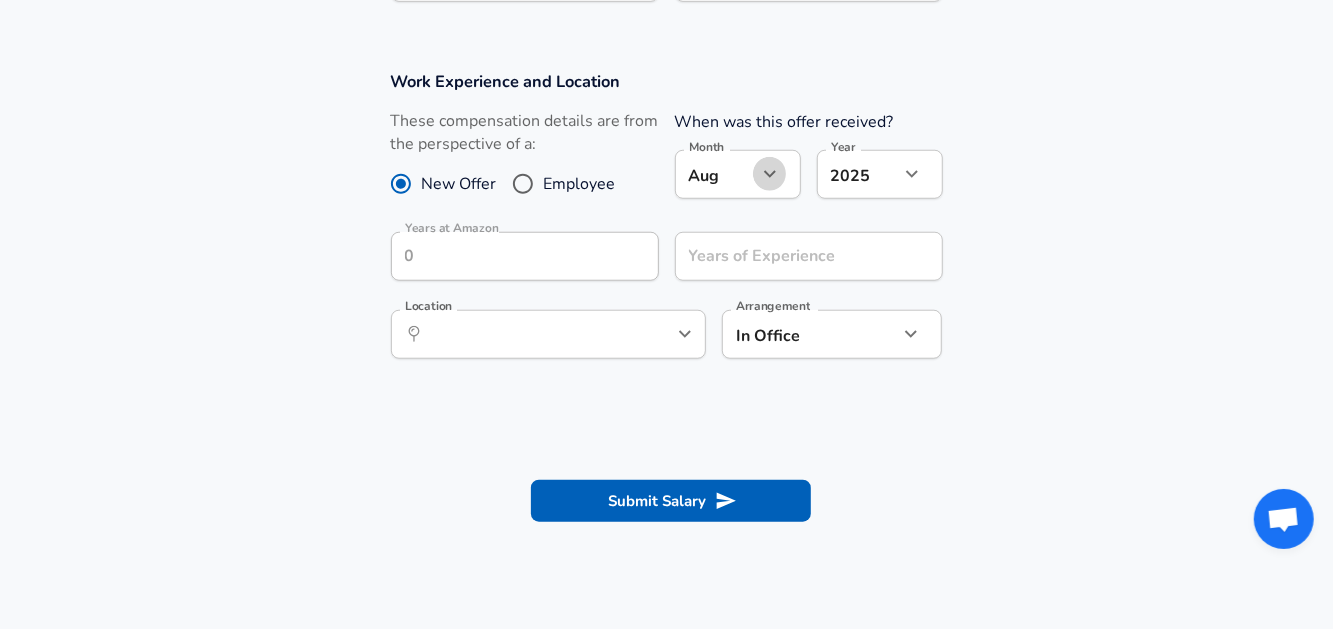 click at bounding box center (770, 174) 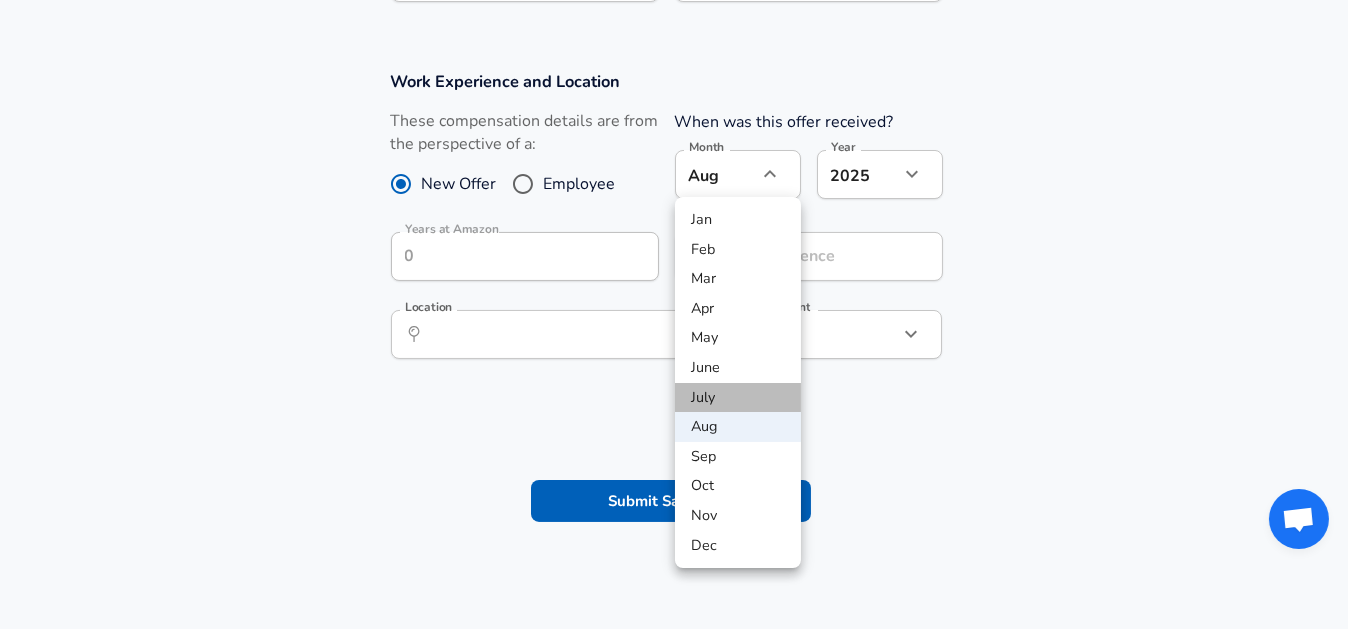 click on "July" at bounding box center [738, 398] 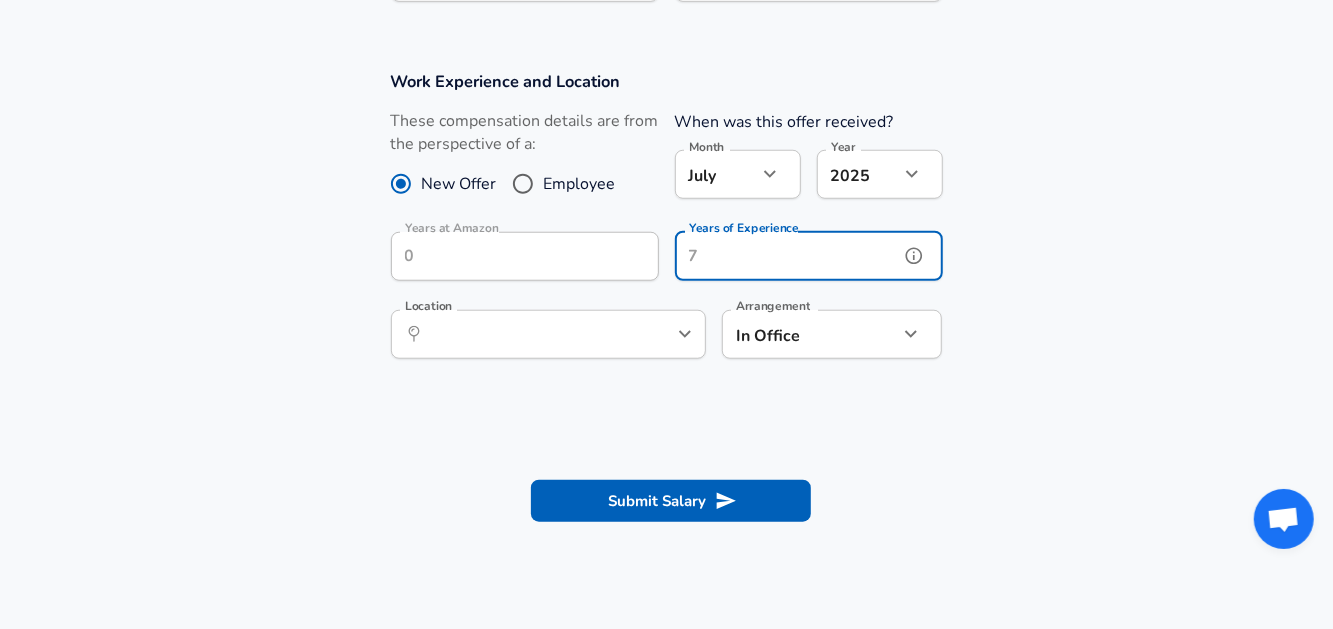 click on "Years of Experience" at bounding box center [787, 256] 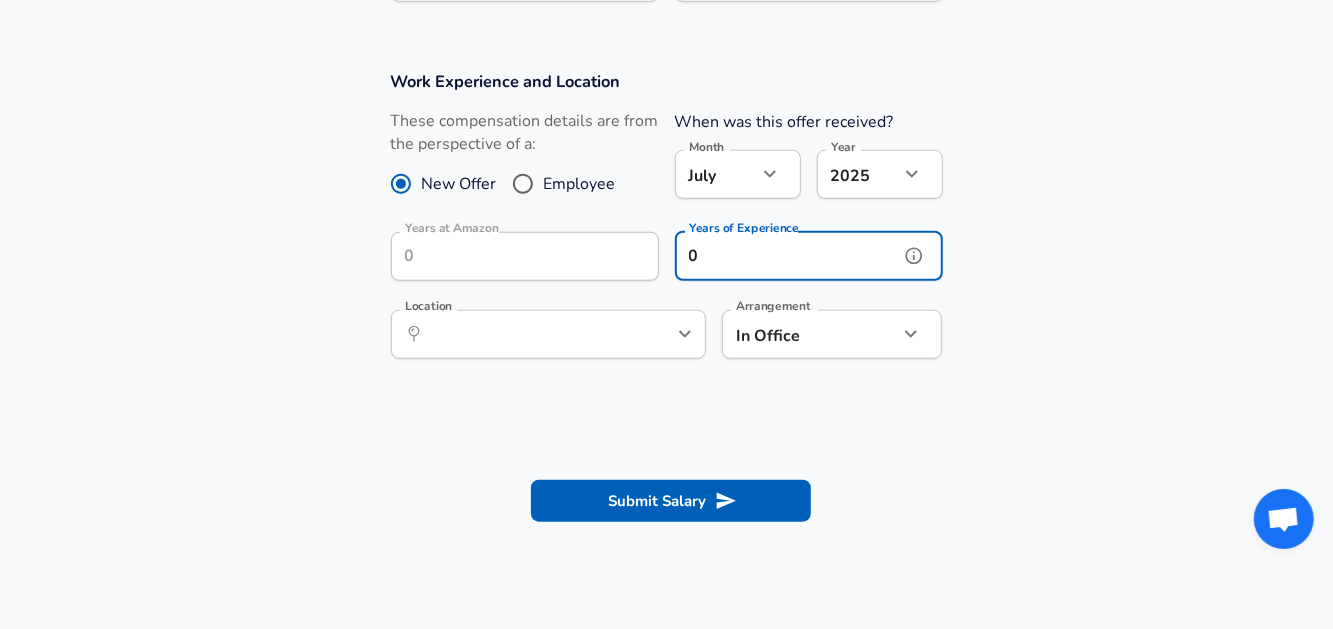 type on "0" 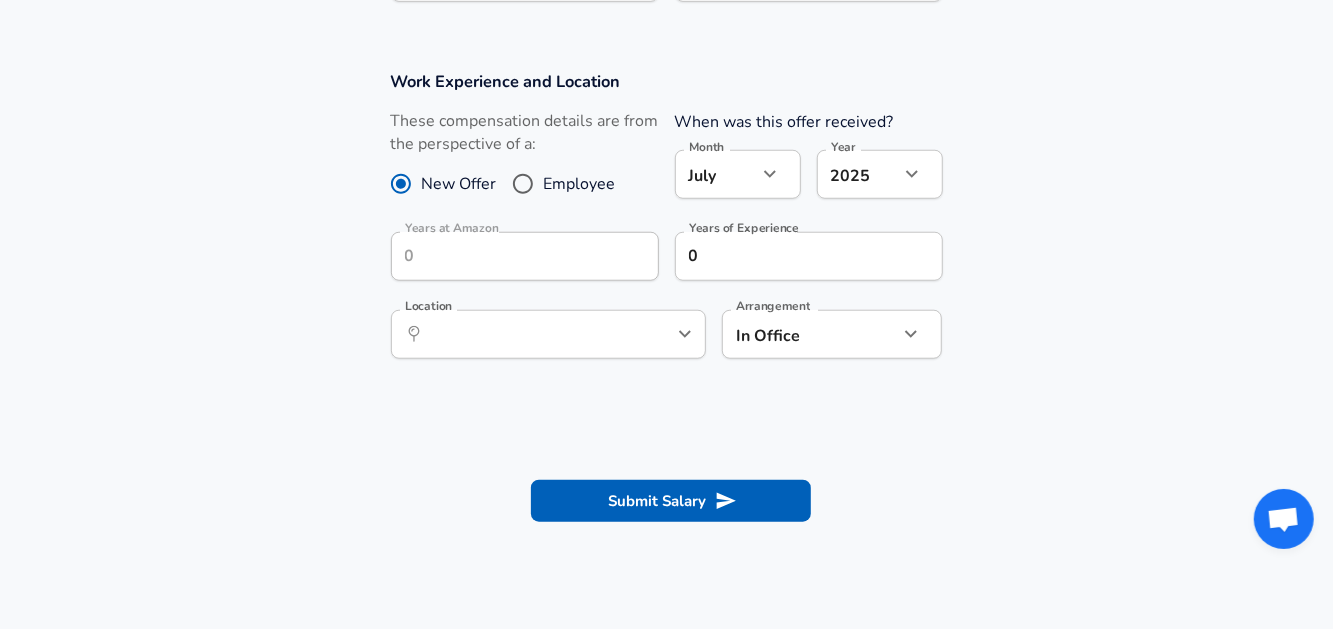 drag, startPoint x: 498, startPoint y: 262, endPoint x: 479, endPoint y: 315, distance: 56.302753 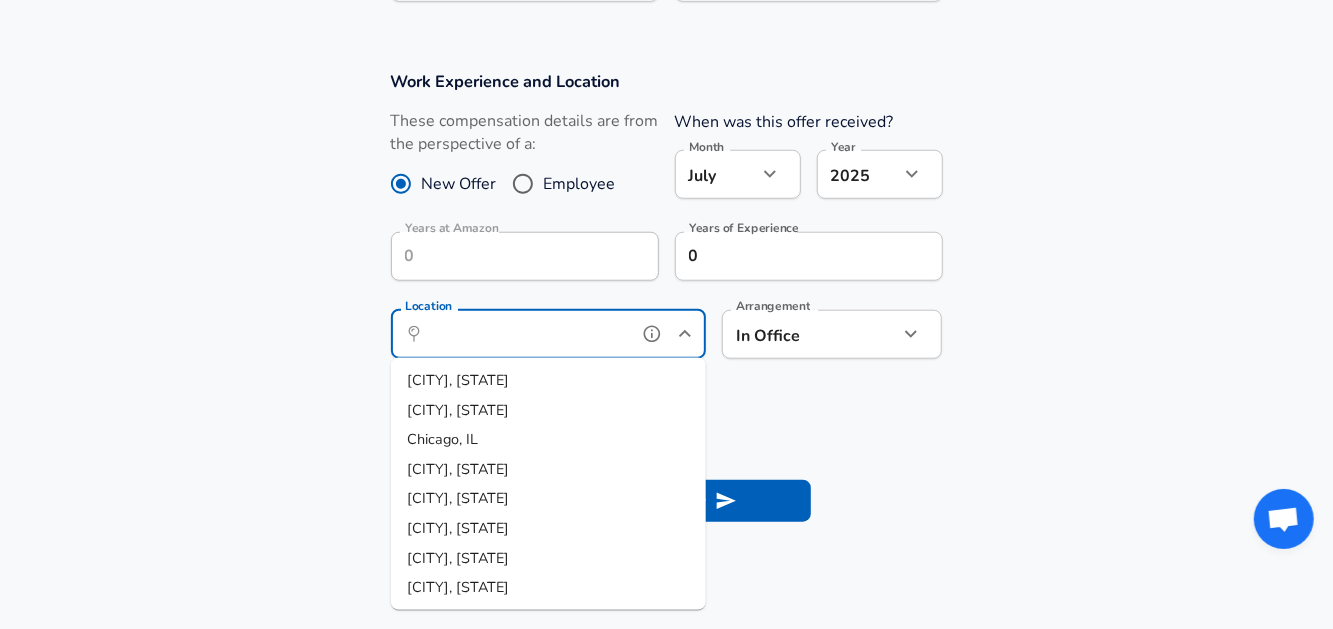 drag, startPoint x: 479, startPoint y: 315, endPoint x: 477, endPoint y: 326, distance: 11.18034 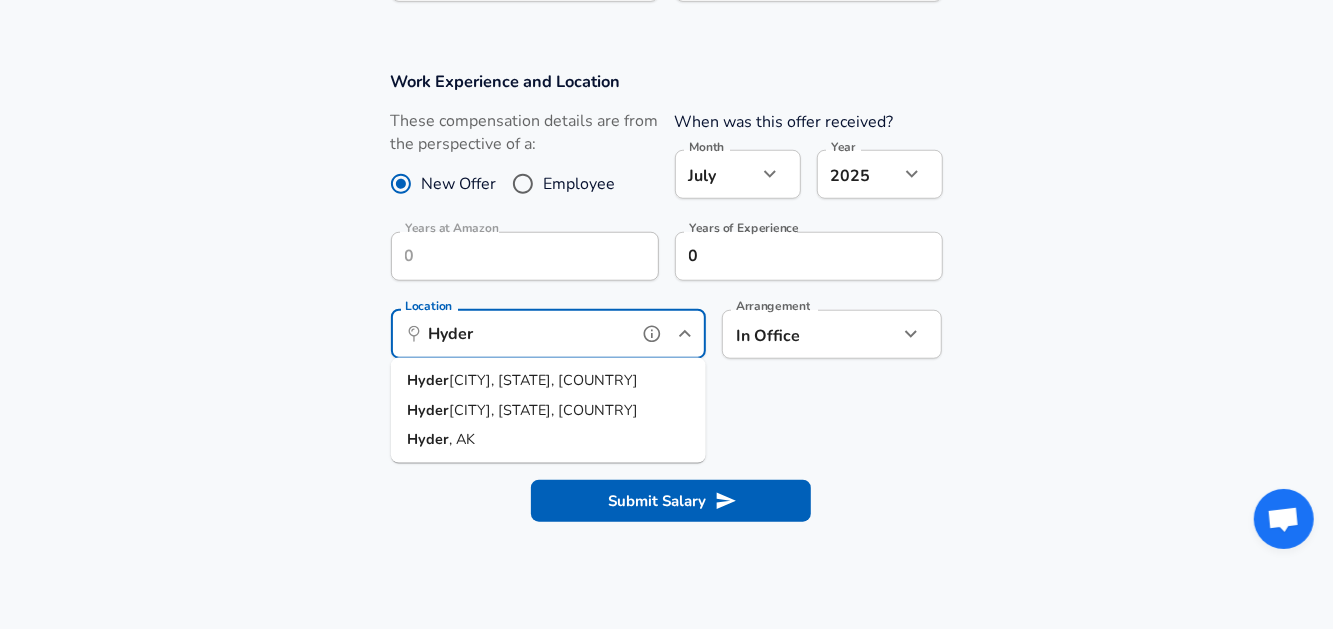 click on "[CITY], [STATE], [COUNTRY]" at bounding box center (543, 380) 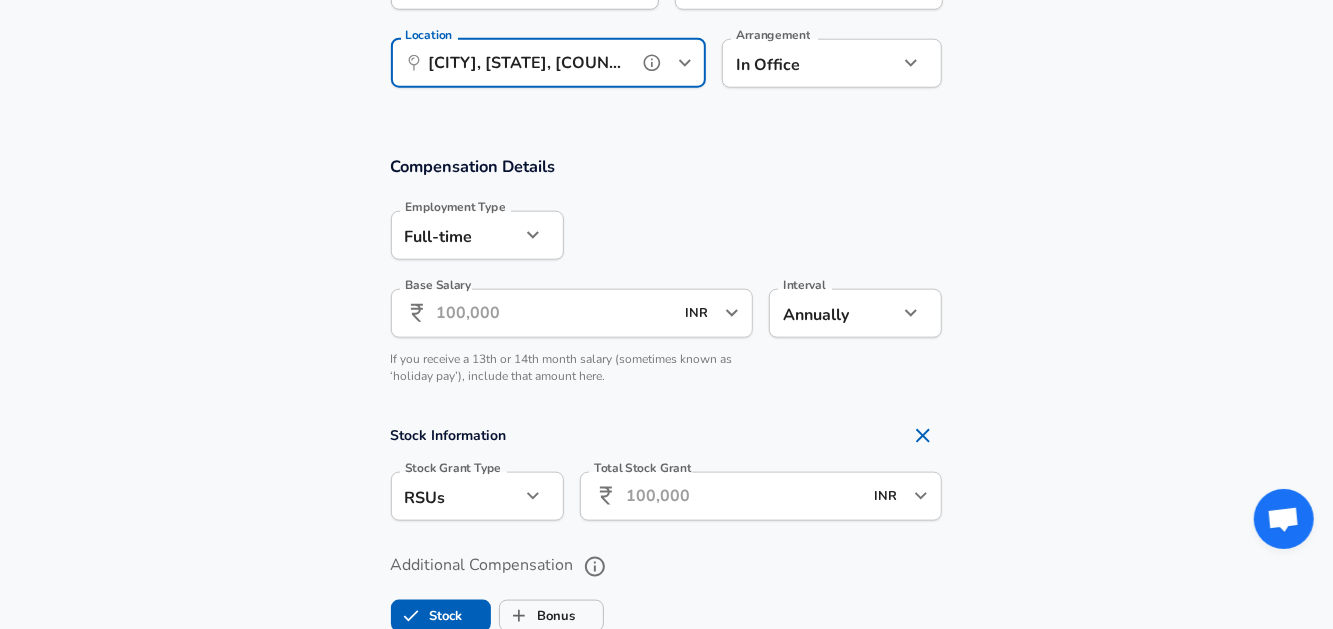 scroll, scrollTop: 1080, scrollLeft: 0, axis: vertical 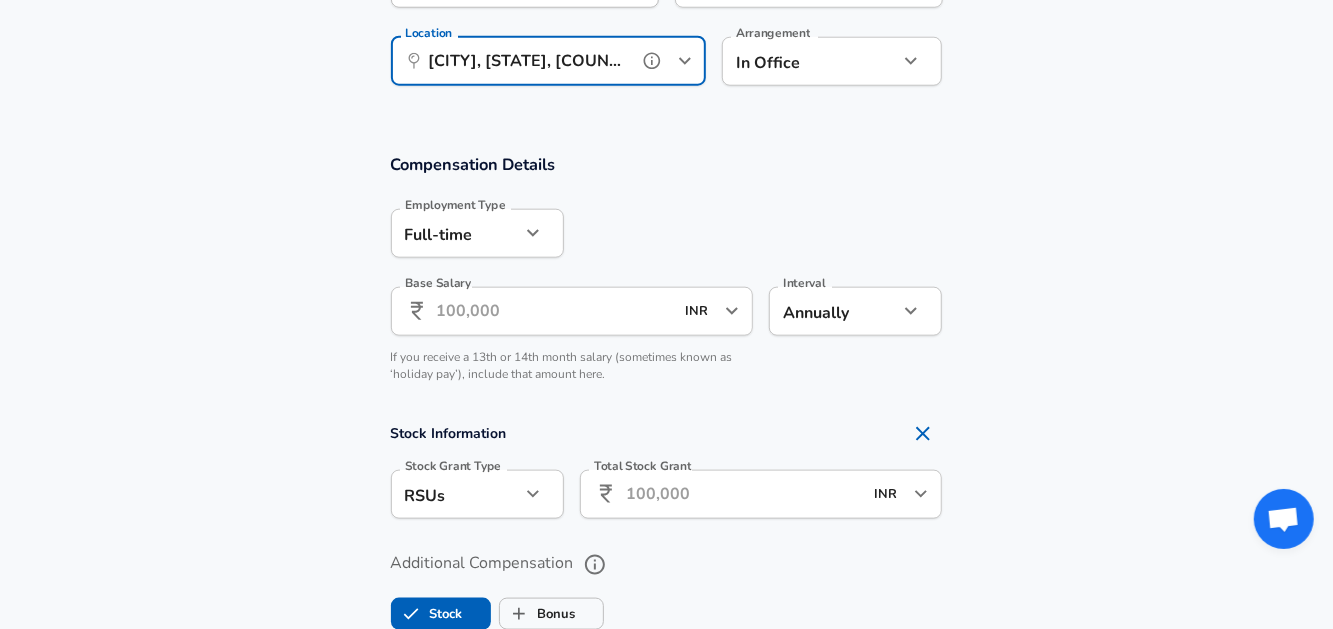 type on "[CITY], [STATE], [COUNTRY]" 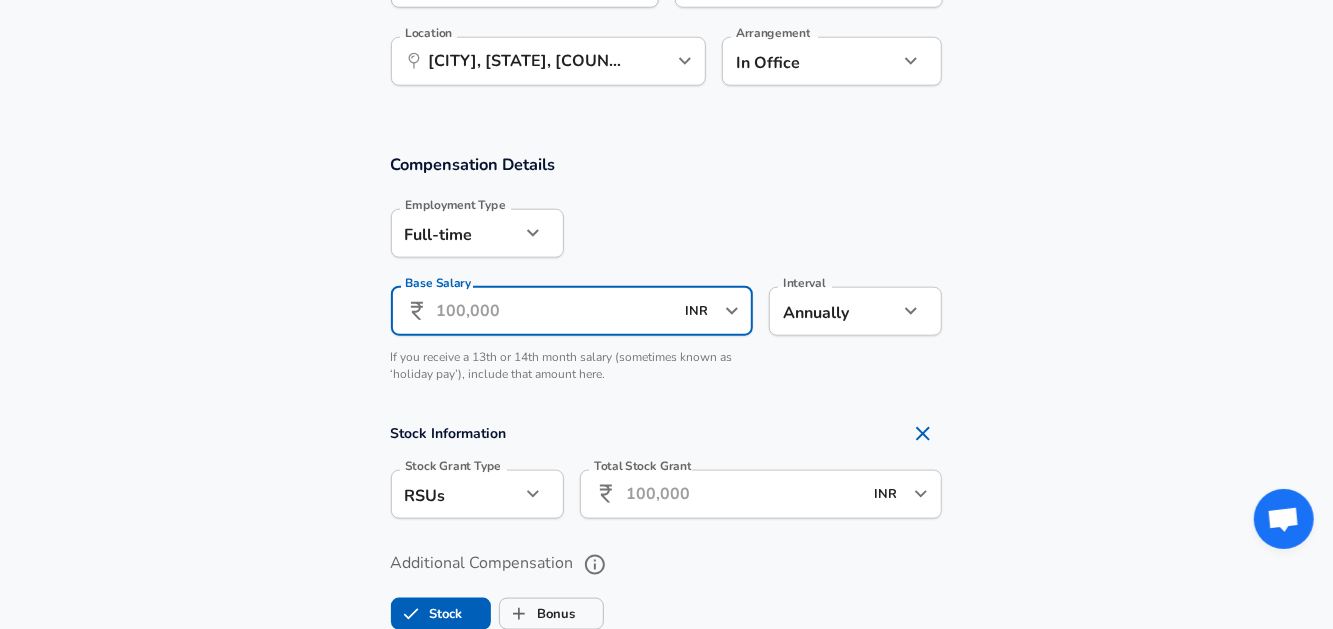 click on "Base Salary" at bounding box center (555, 311) 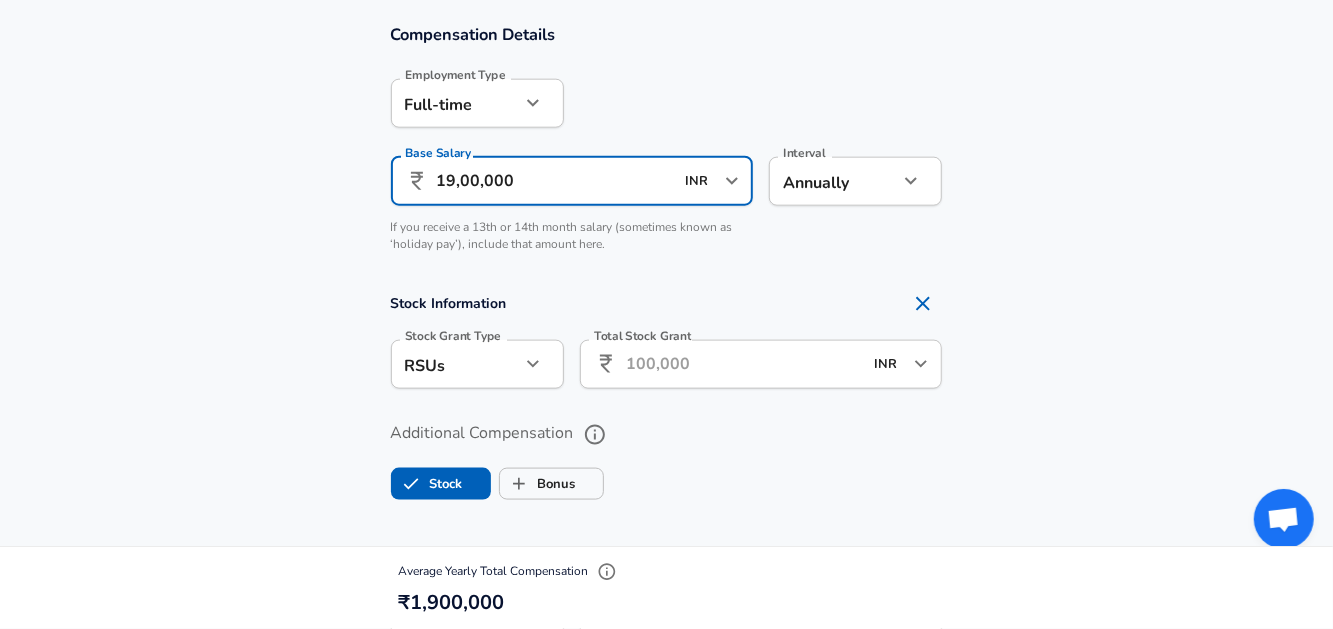 scroll, scrollTop: 1214, scrollLeft: 0, axis: vertical 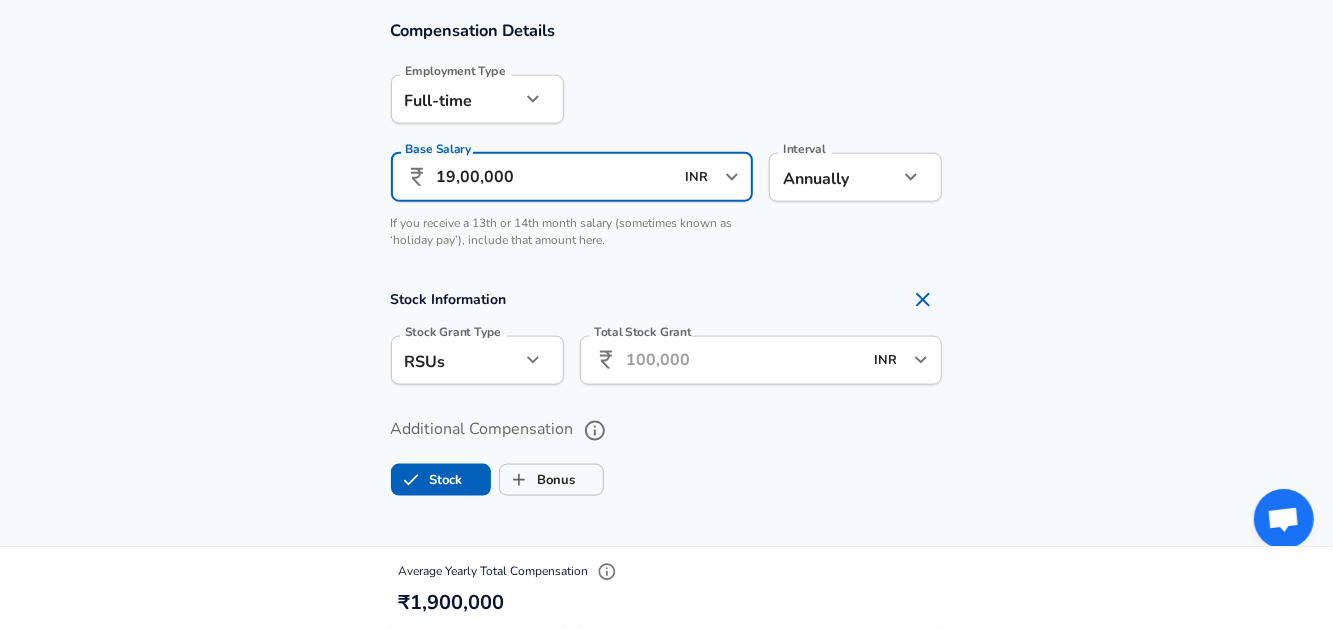 type on "19,00,000" 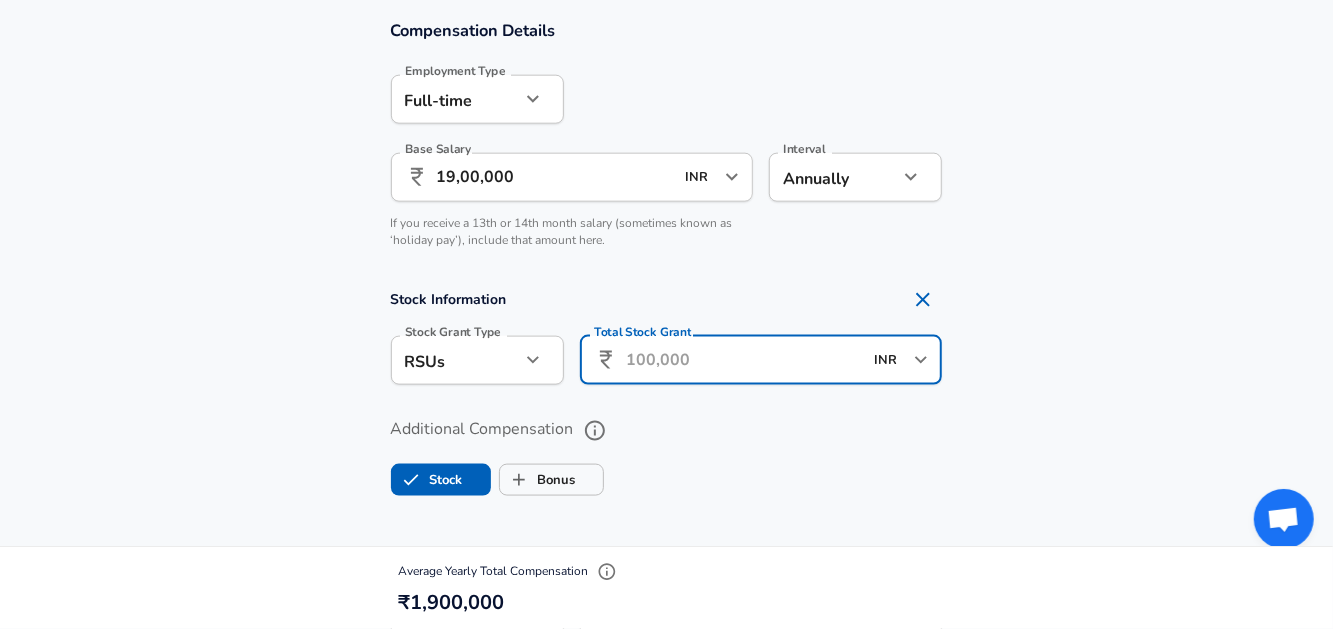 click on "Total Stock Grant" at bounding box center (744, 360) 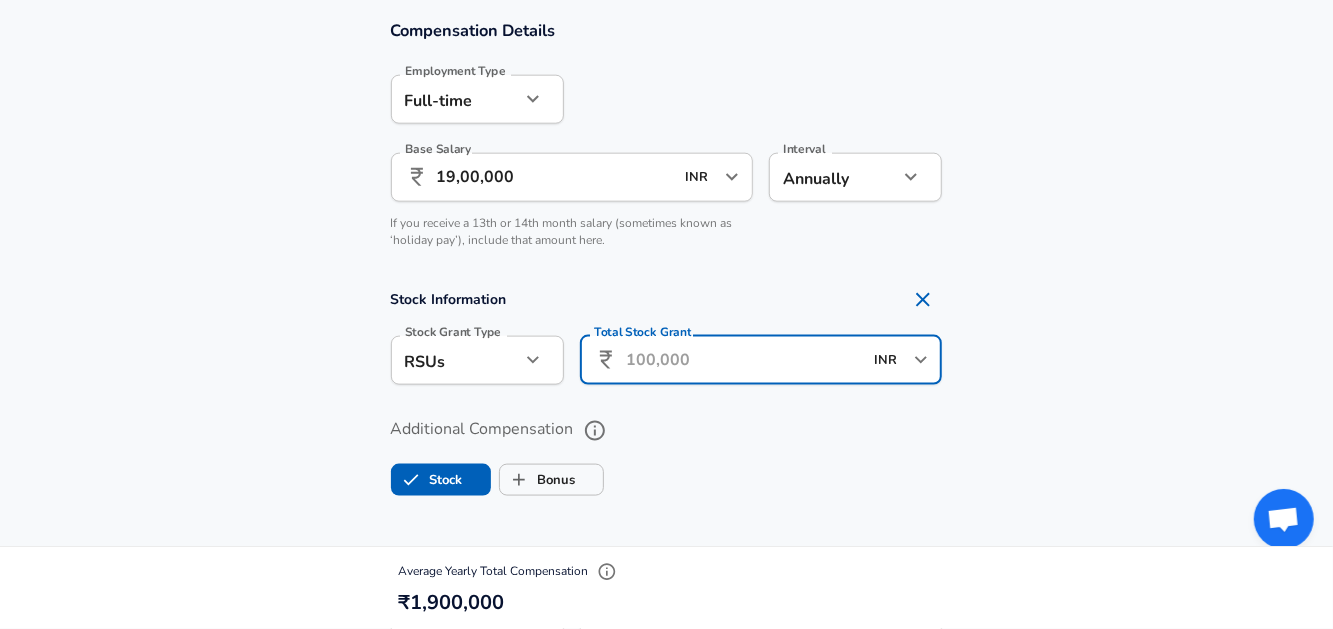 scroll, scrollTop: 1210, scrollLeft: 0, axis: vertical 